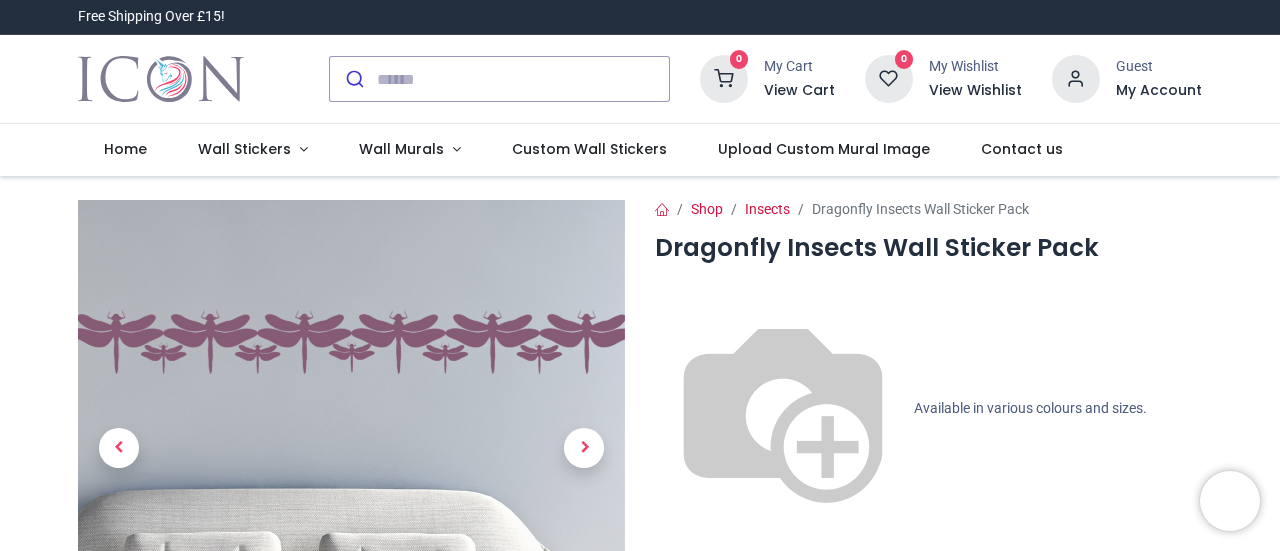 scroll, scrollTop: 0, scrollLeft: 0, axis: both 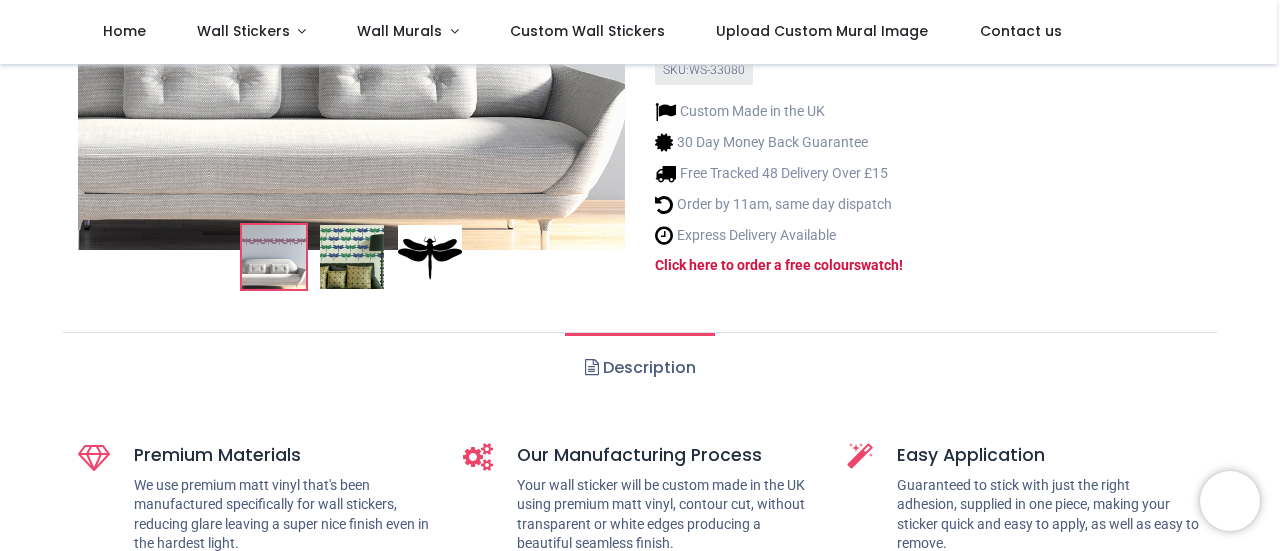 click on "Description" at bounding box center [639, 368] 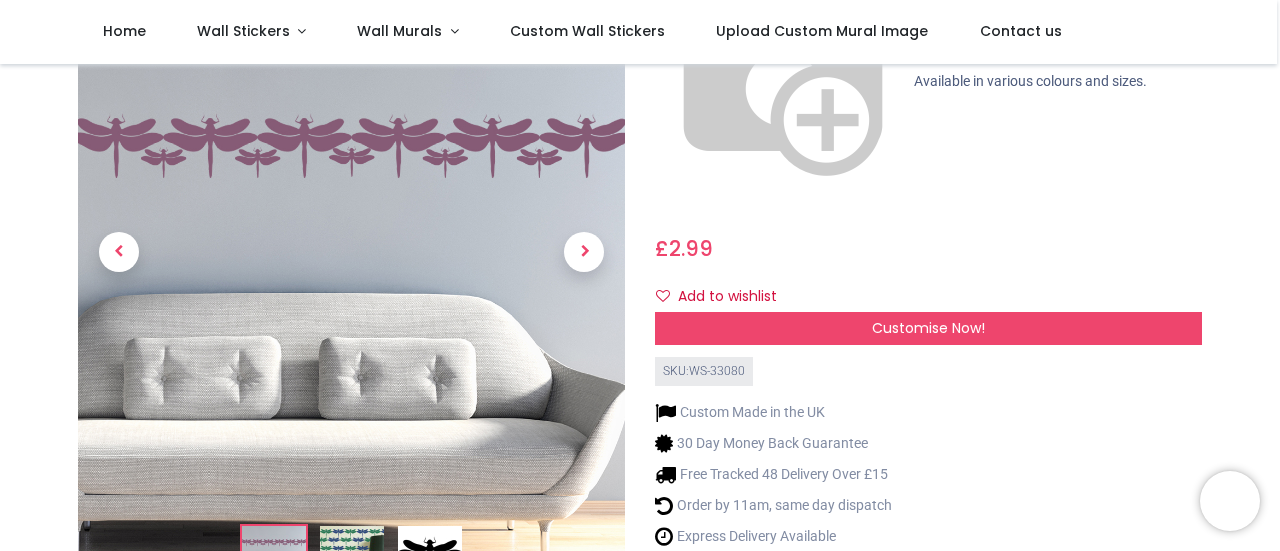 scroll, scrollTop: 216, scrollLeft: 0, axis: vertical 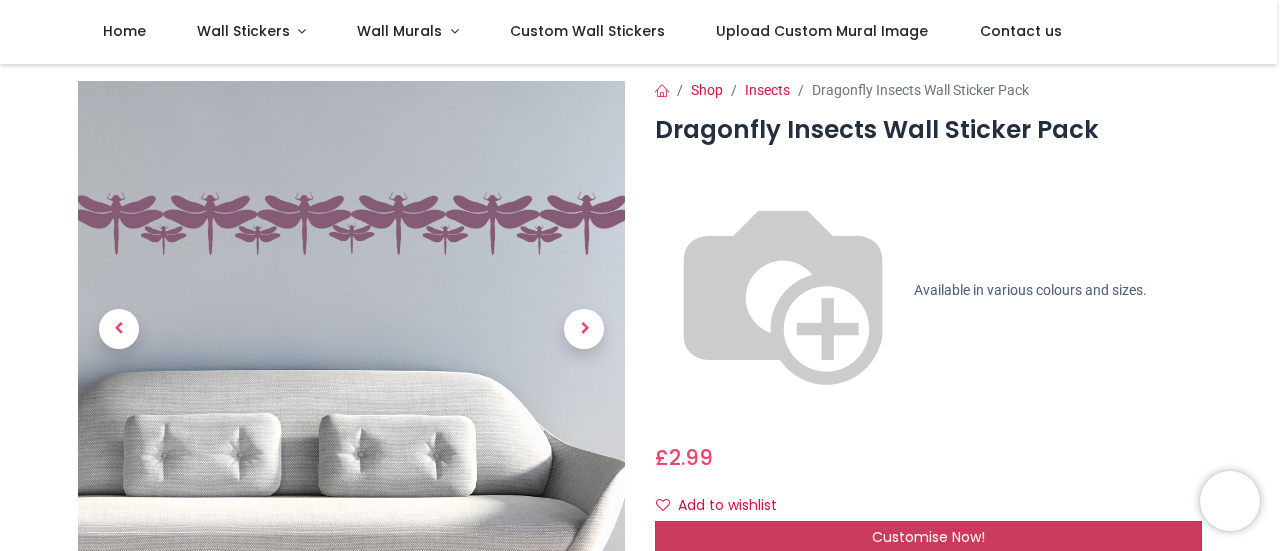 click on "Customise Now!" at bounding box center [928, 537] 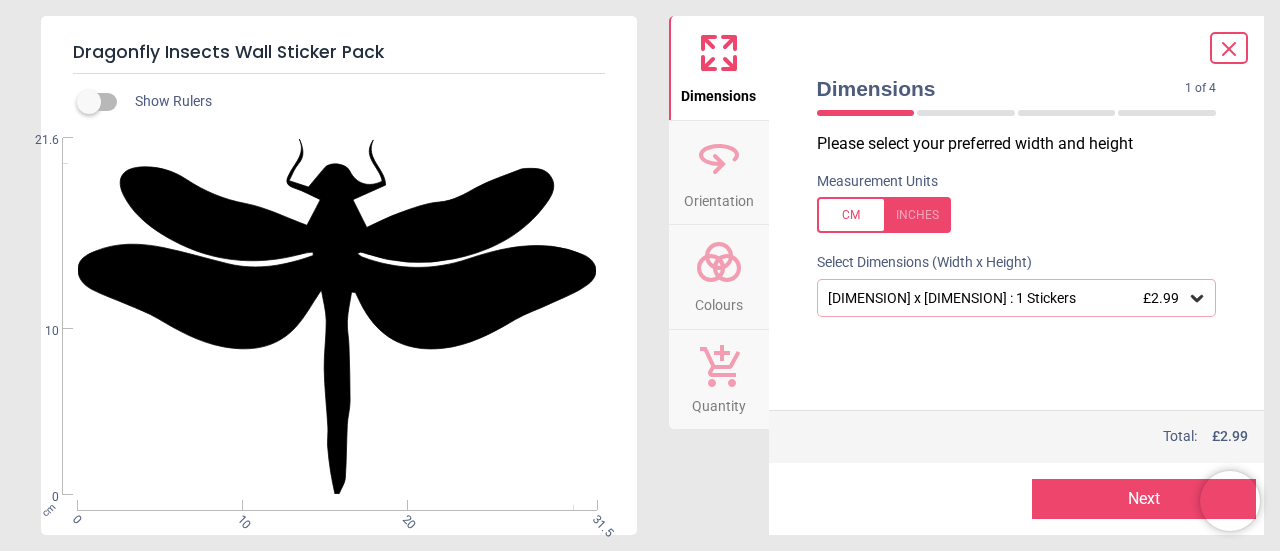 click 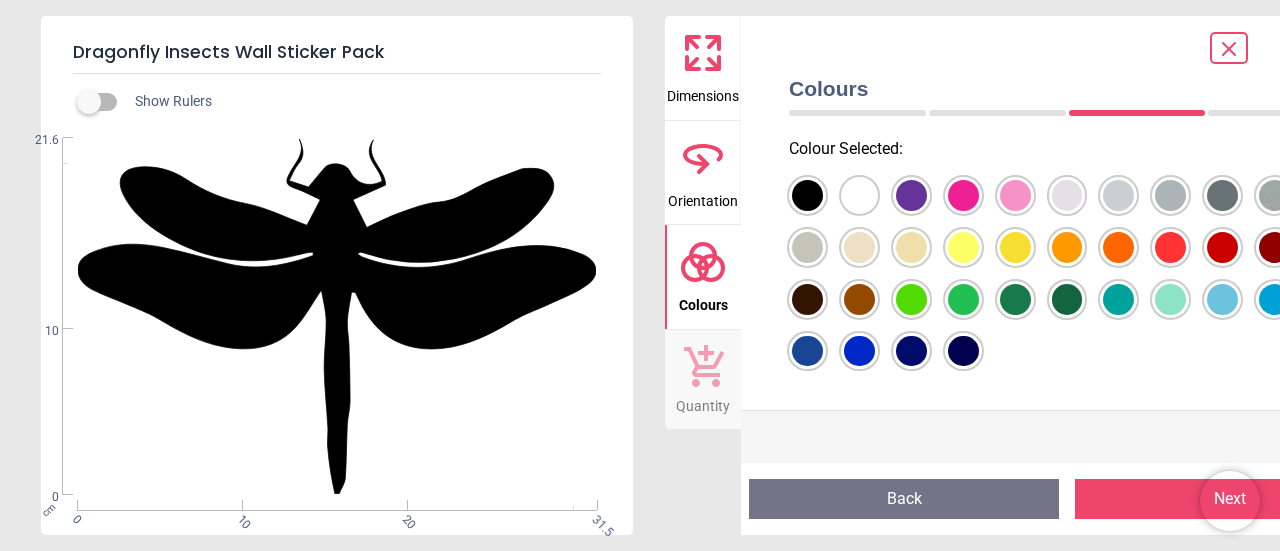 click at bounding box center (807, 195) 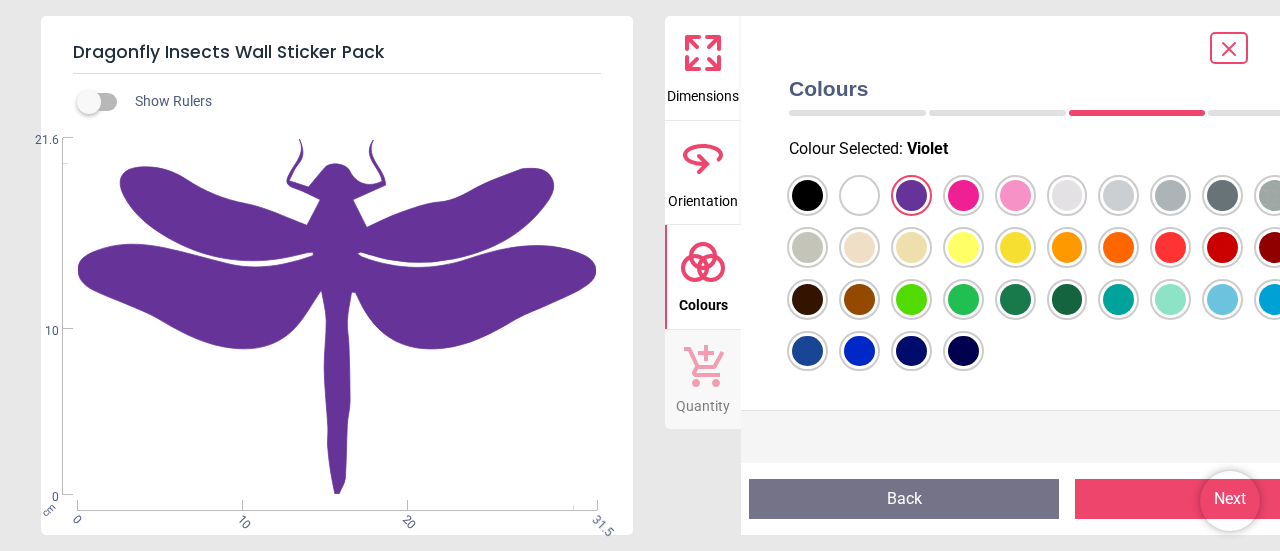 click at bounding box center [807, 195] 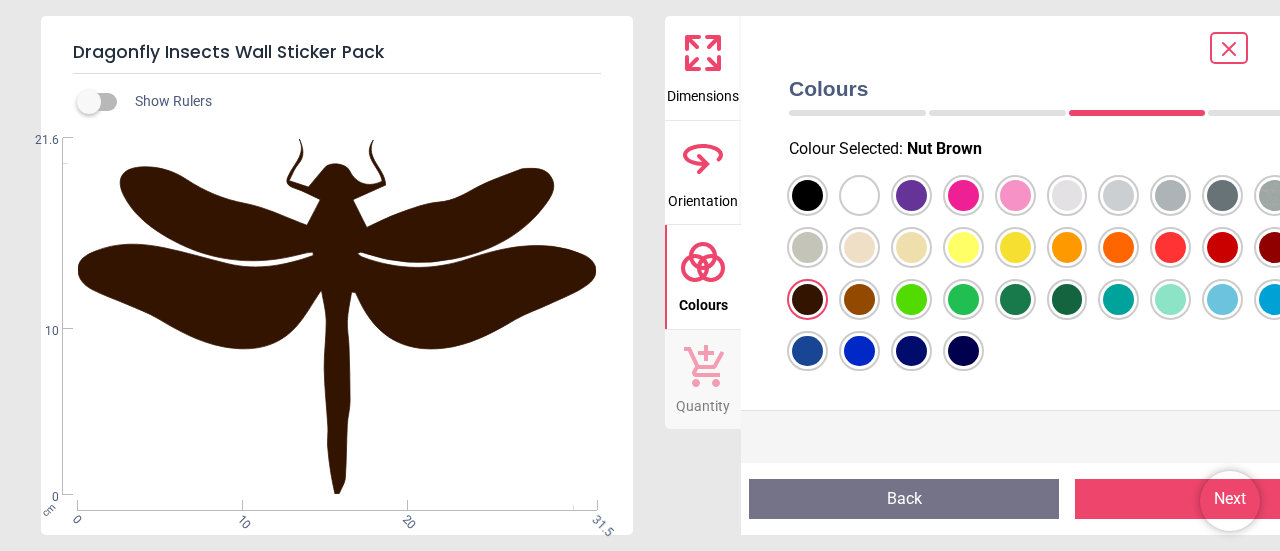 click at bounding box center (807, 195) 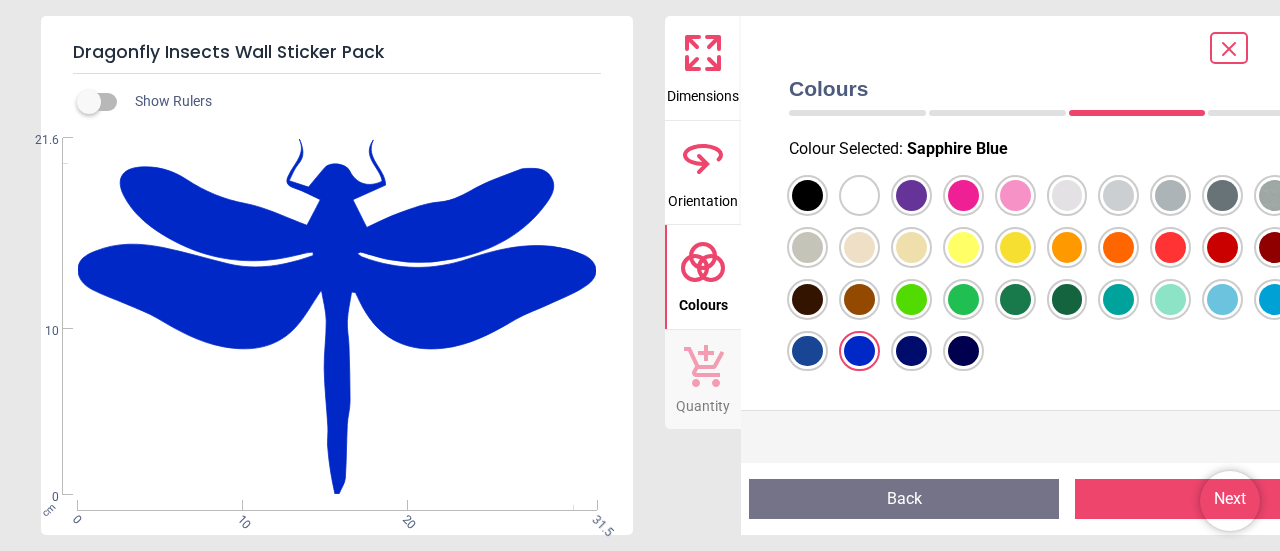 click at bounding box center (807, 195) 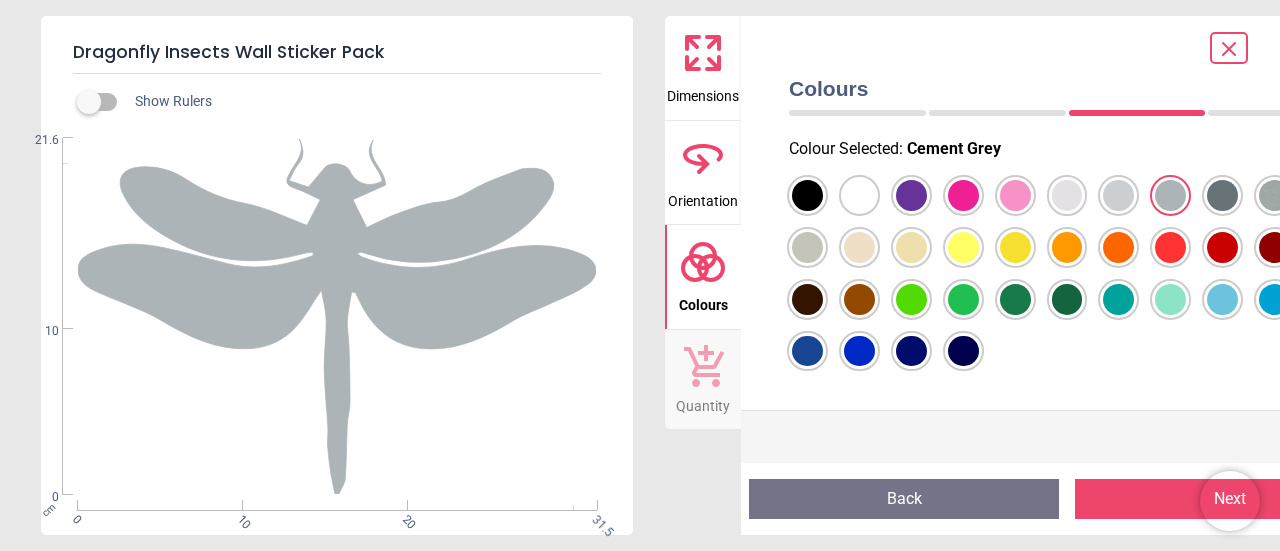 click at bounding box center [807, 195] 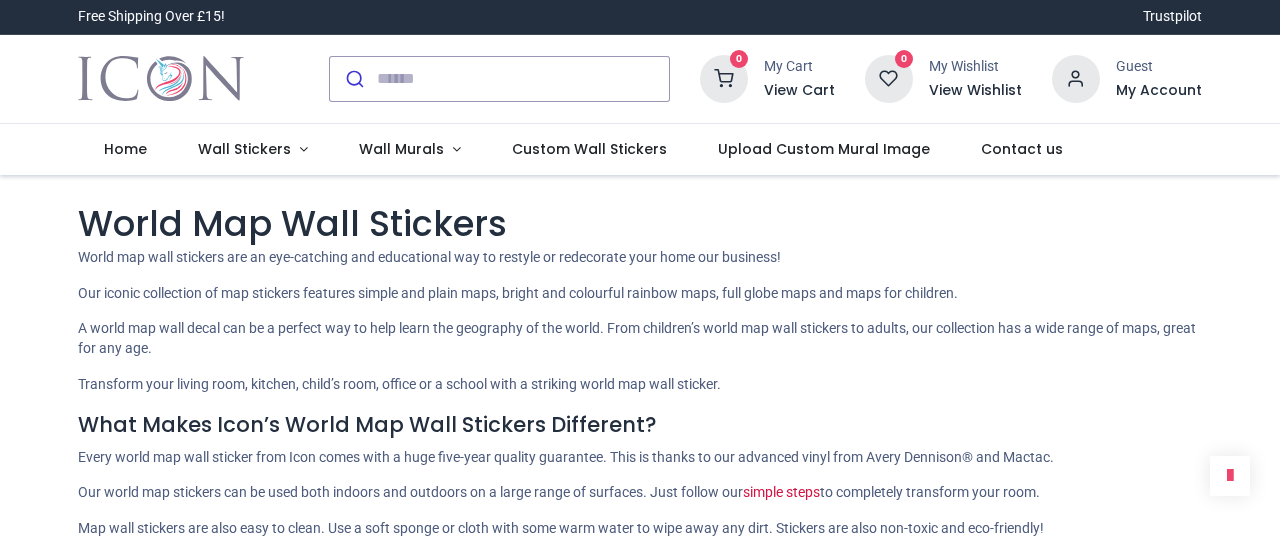 scroll, scrollTop: 0, scrollLeft: 0, axis: both 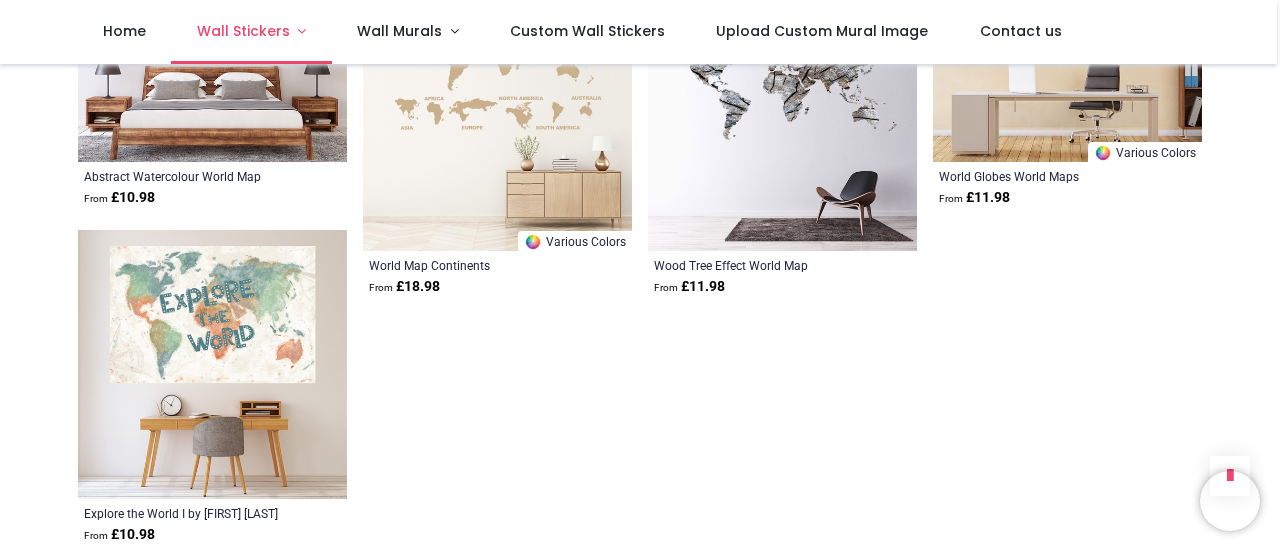 click on "Wall Stickers" at bounding box center (243, 31) 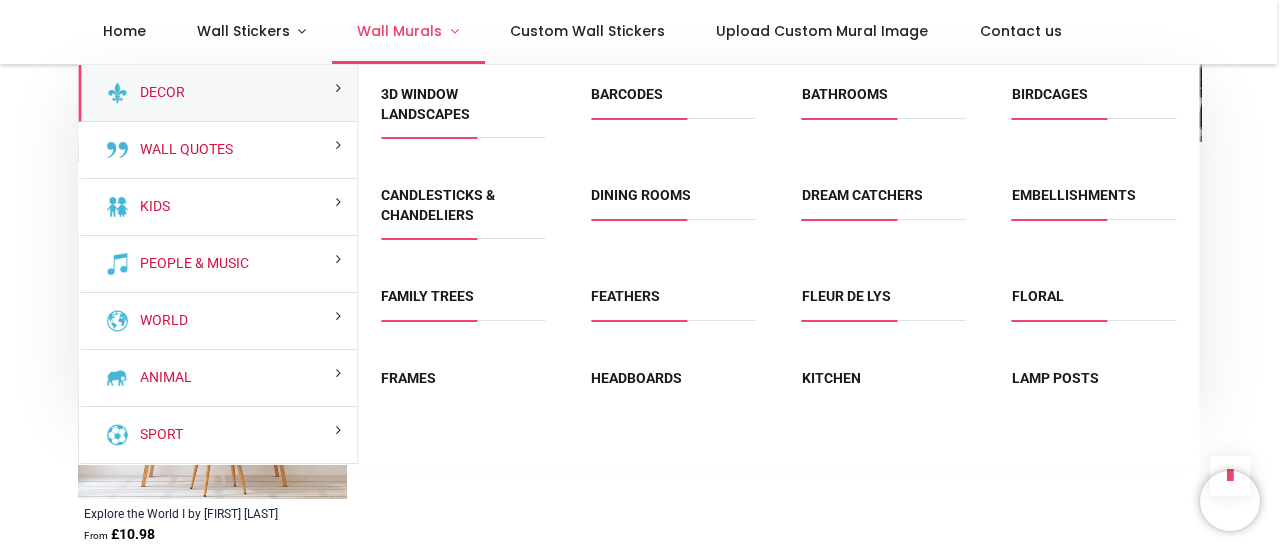 click on "Wall Murals" at bounding box center (399, 31) 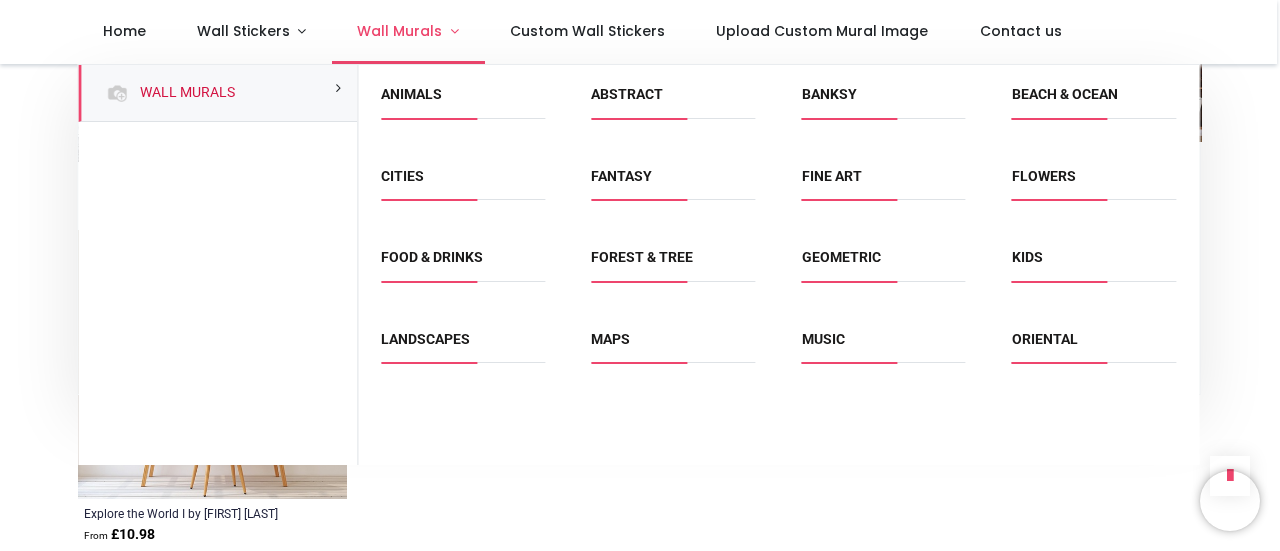 click on "Wall Murals" at bounding box center (399, 31) 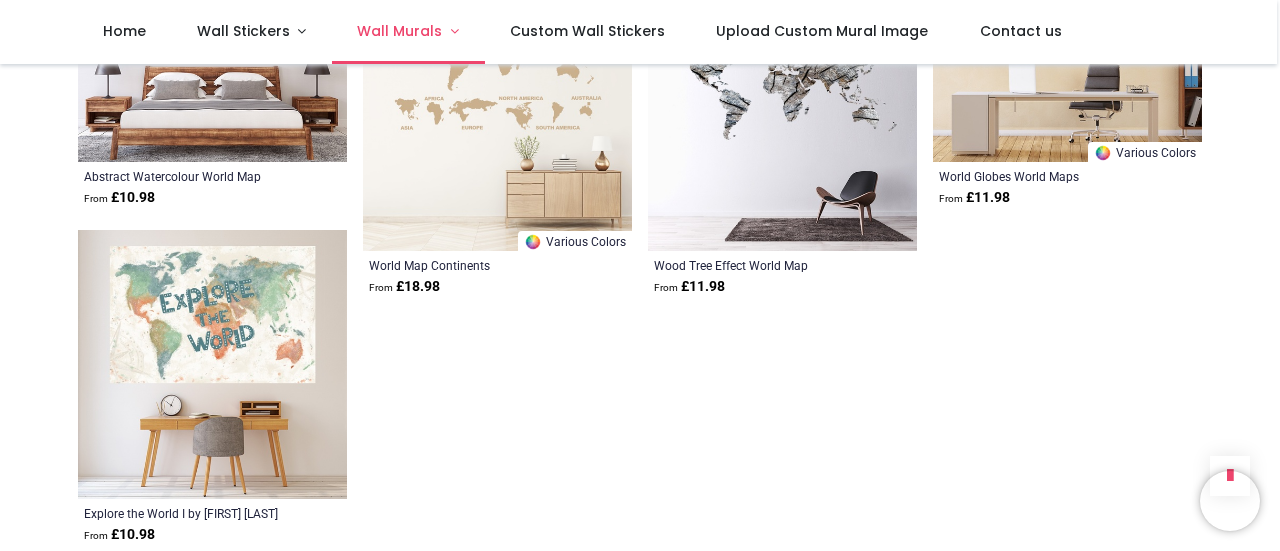 click on "Wall Murals" at bounding box center (399, 31) 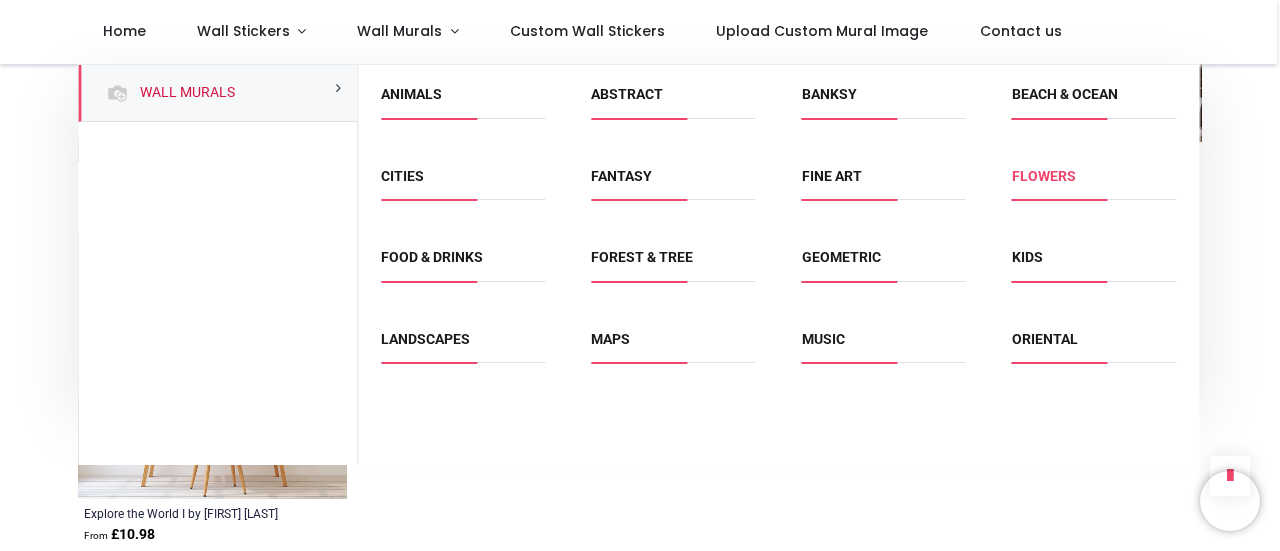 click on "Flowers" at bounding box center [1044, 176] 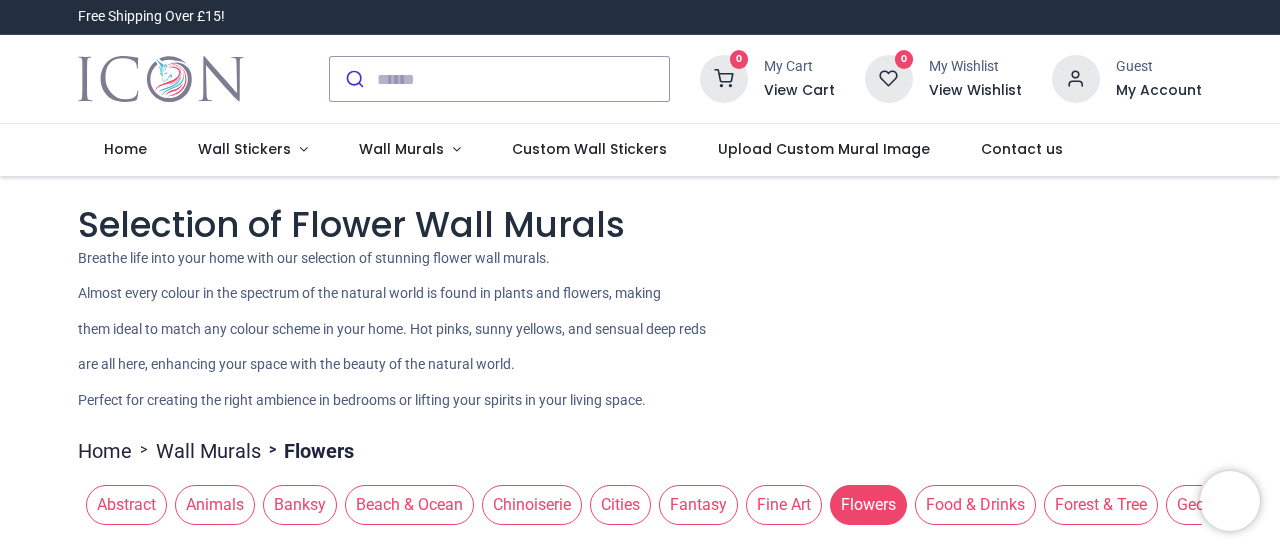 scroll, scrollTop: 0, scrollLeft: 0, axis: both 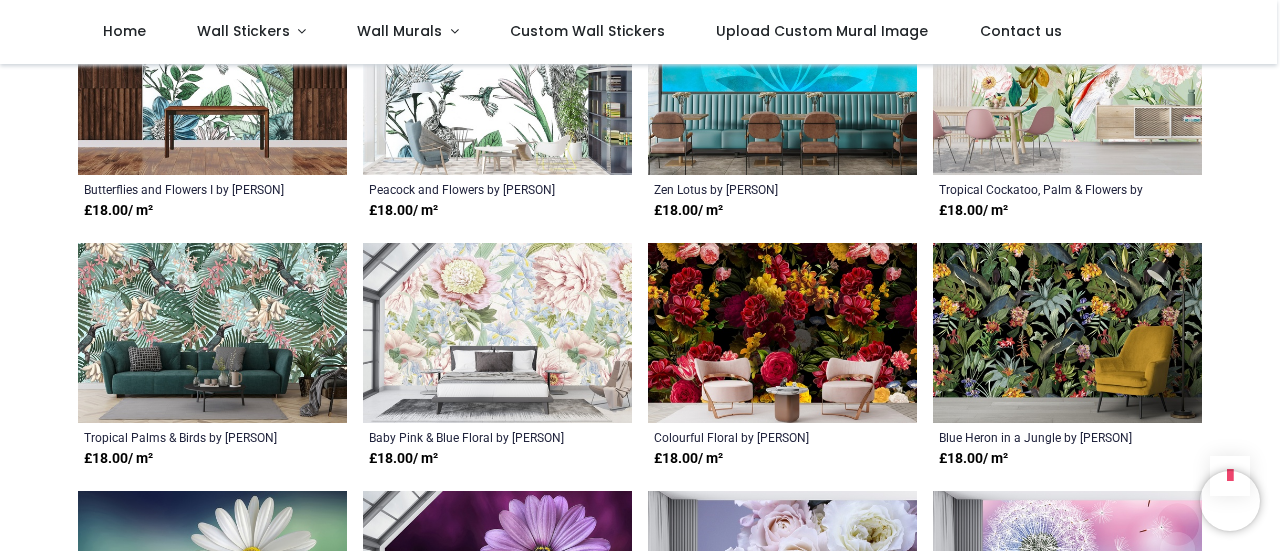 click at bounding box center (212, 333) 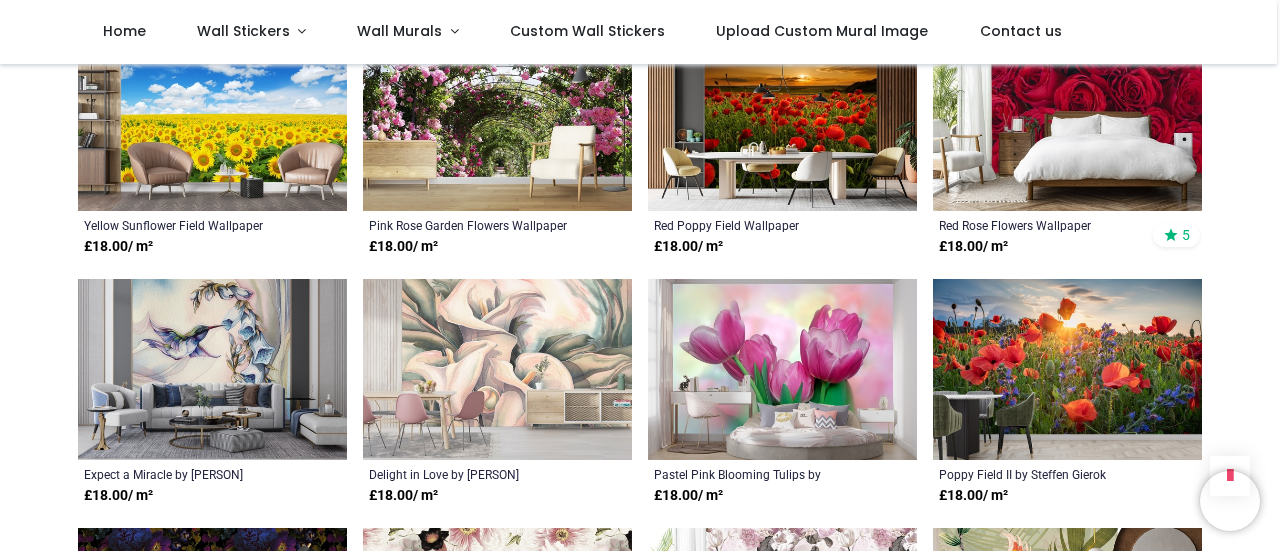 scroll, scrollTop: 3368, scrollLeft: 0, axis: vertical 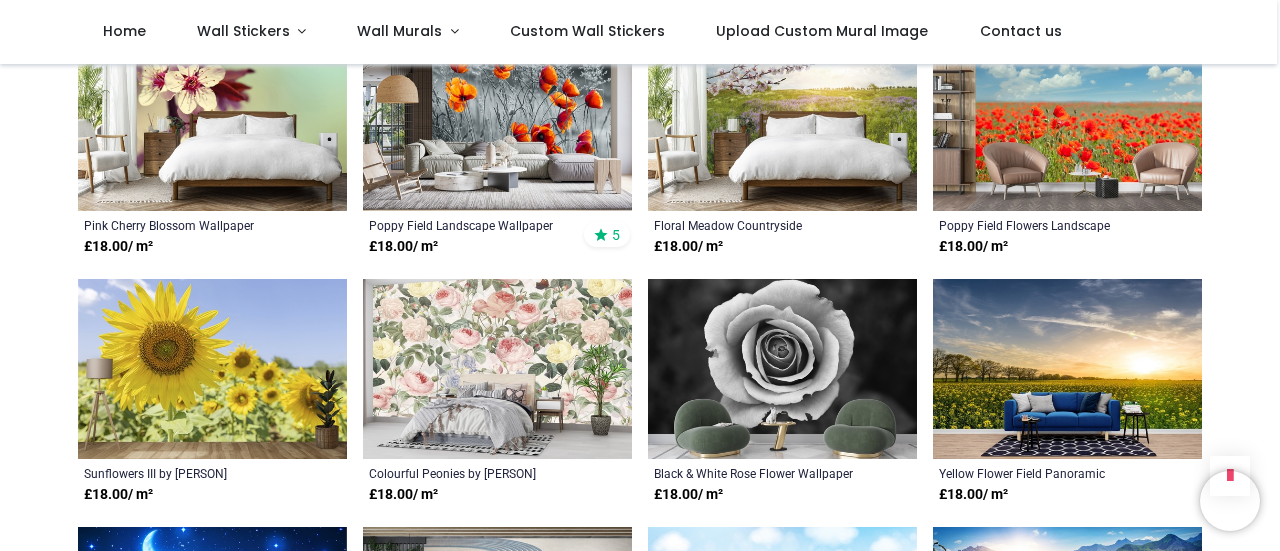 click at bounding box center (497, 369) 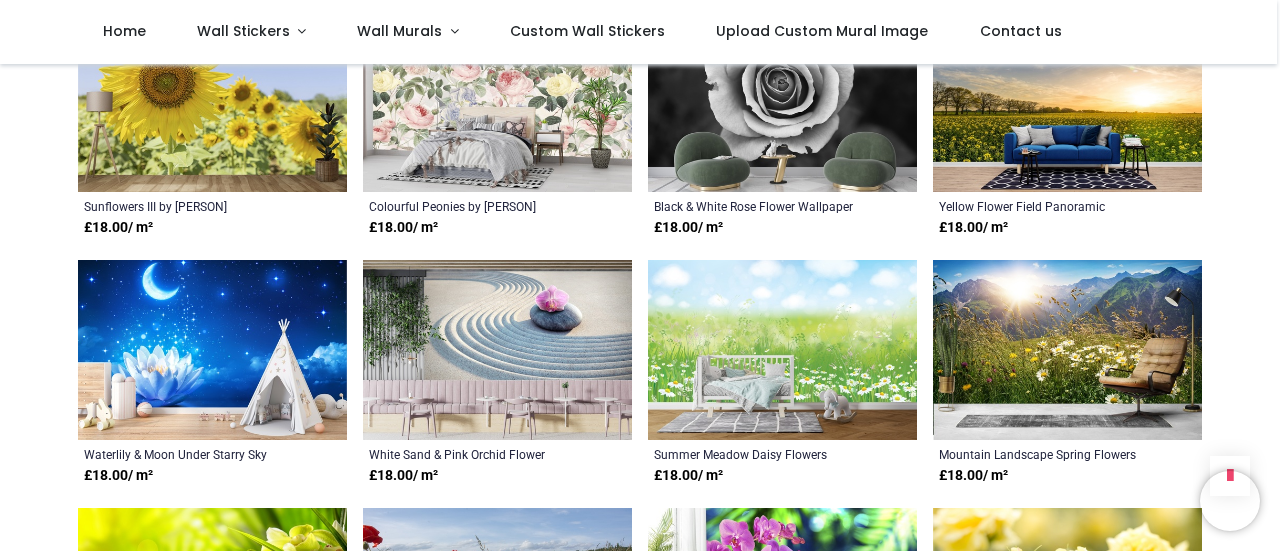 scroll, scrollTop: 4986, scrollLeft: 0, axis: vertical 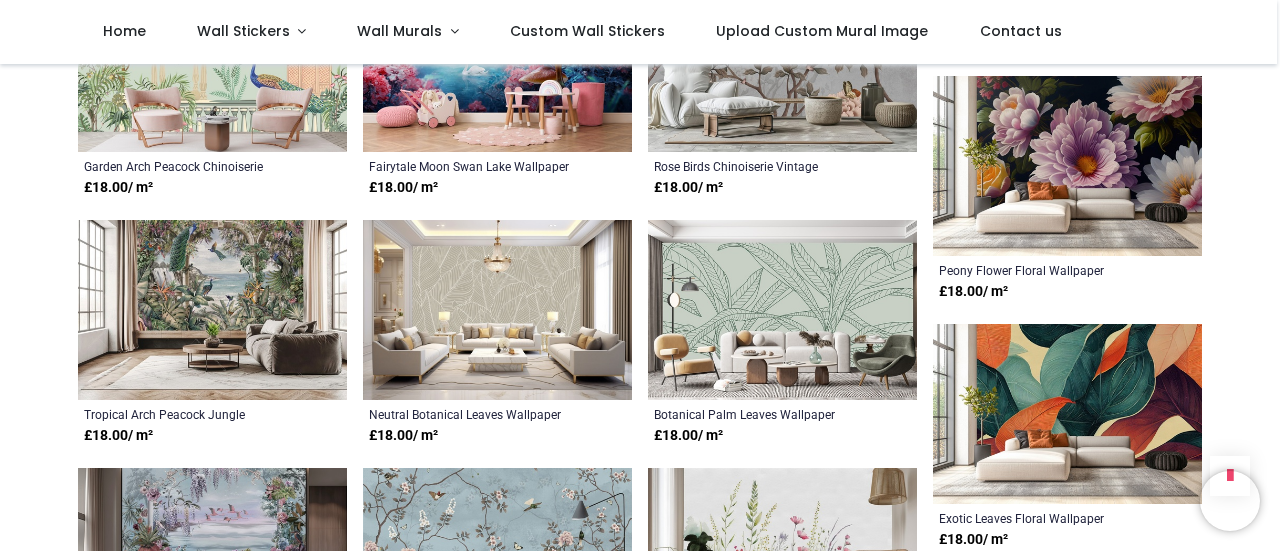 click at bounding box center [497, 310] 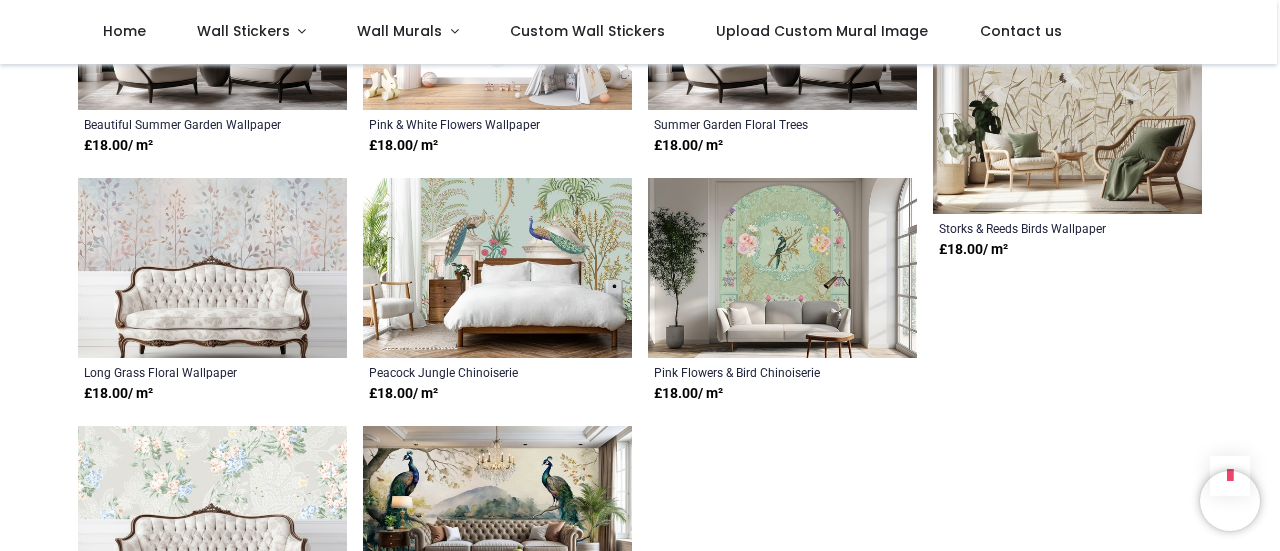 scroll, scrollTop: 8708, scrollLeft: 0, axis: vertical 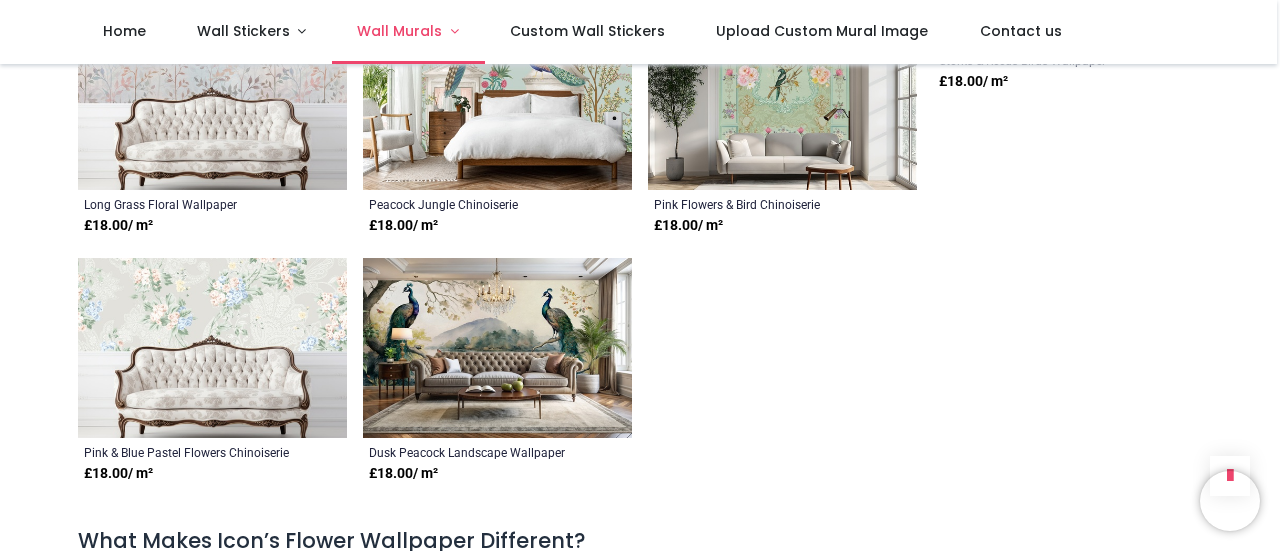 click on "Wall Murals" at bounding box center [408, 32] 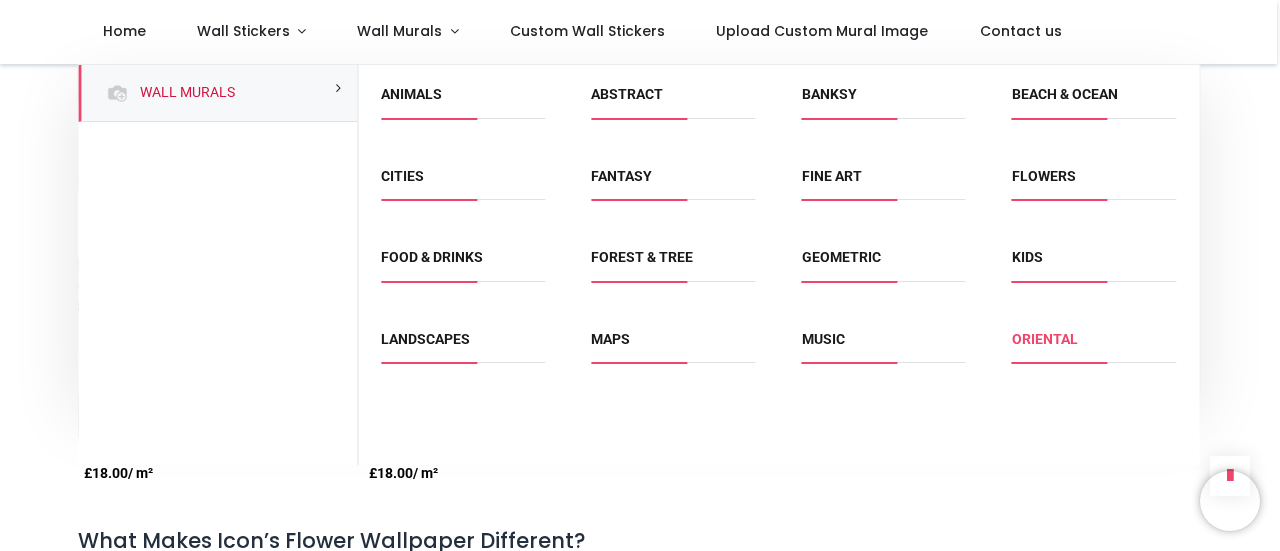 click on "Oriental" at bounding box center [1045, 339] 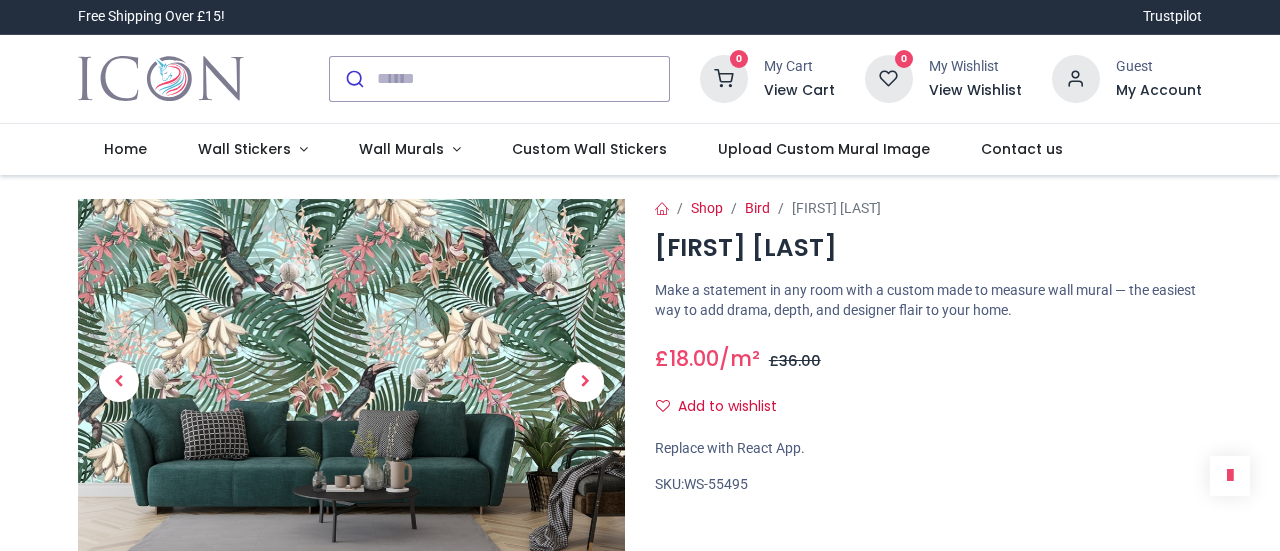scroll, scrollTop: 0, scrollLeft: 0, axis: both 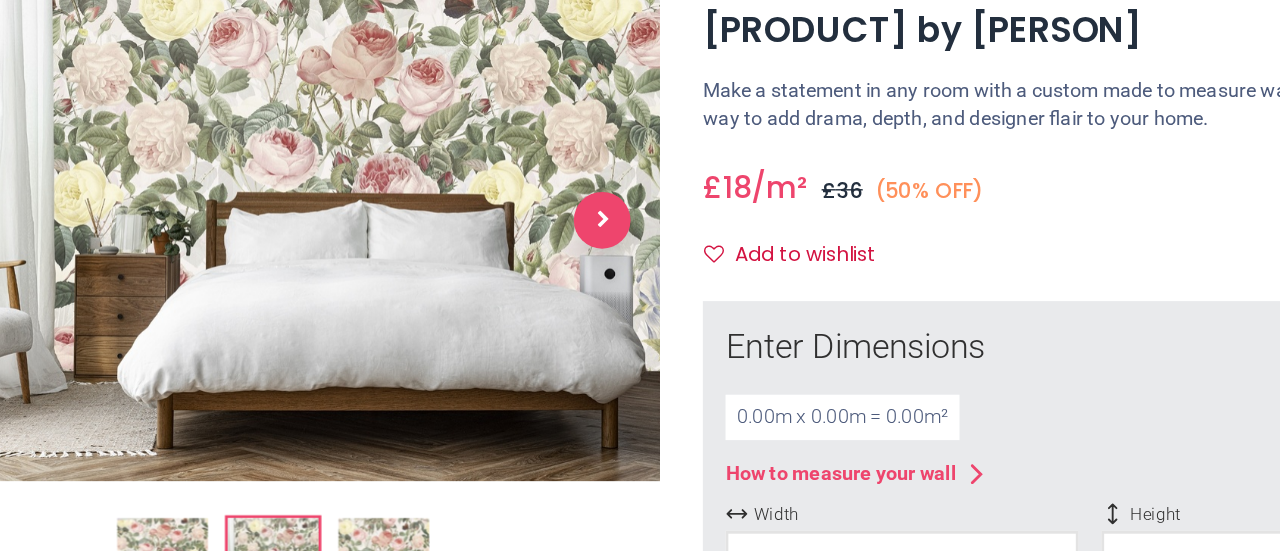 click at bounding box center (584, 261) 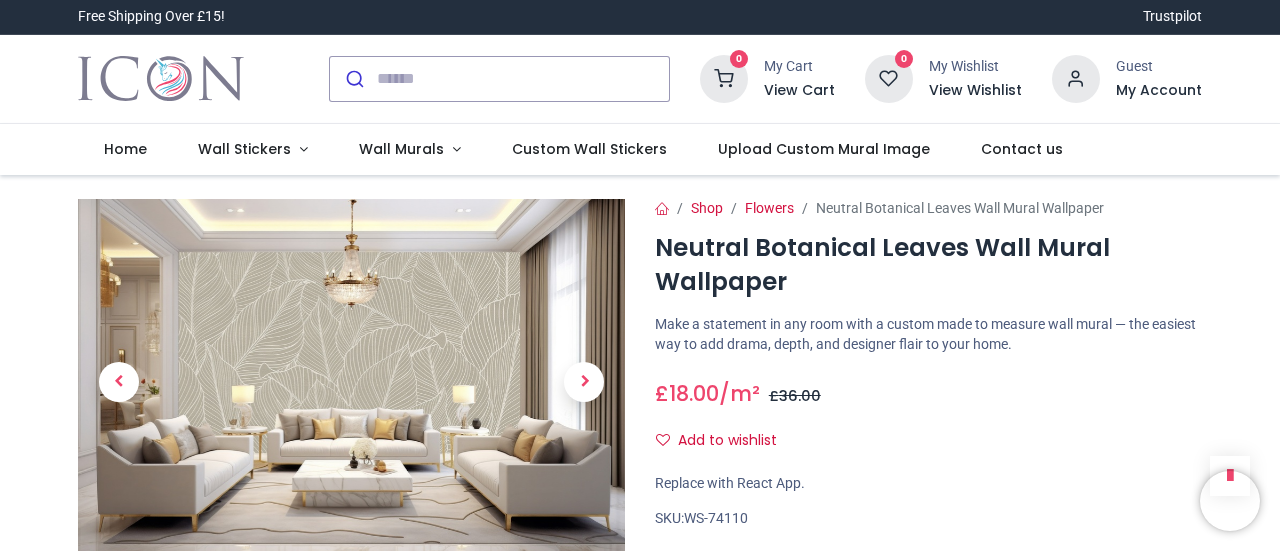 scroll, scrollTop: 0, scrollLeft: 0, axis: both 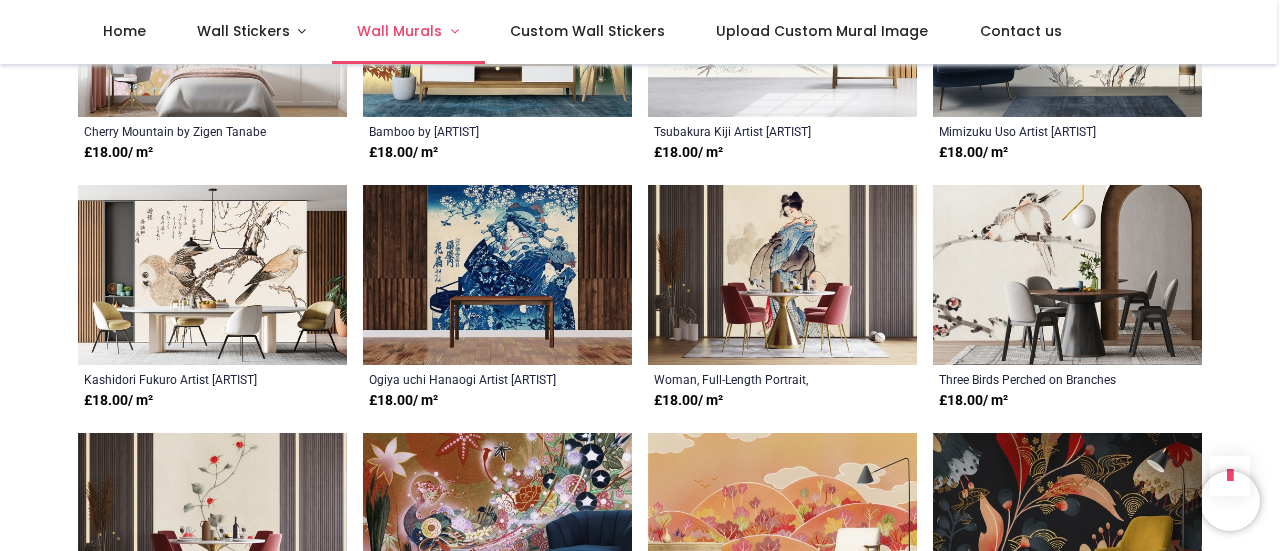 click on "Wall Murals" at bounding box center (399, 31) 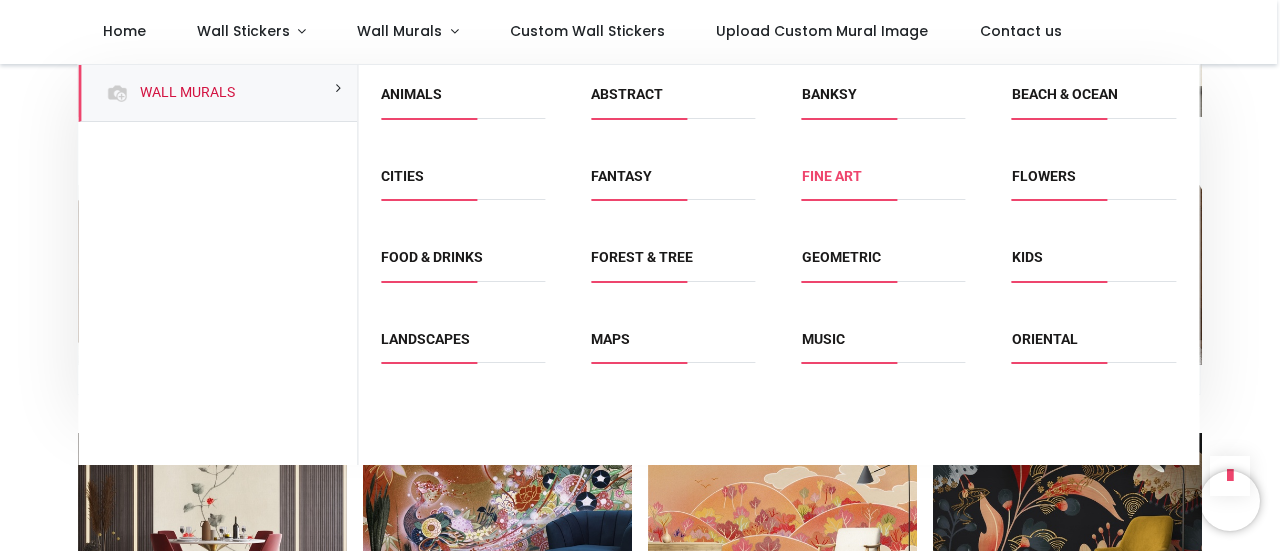 click on "Fine Art" at bounding box center [832, 176] 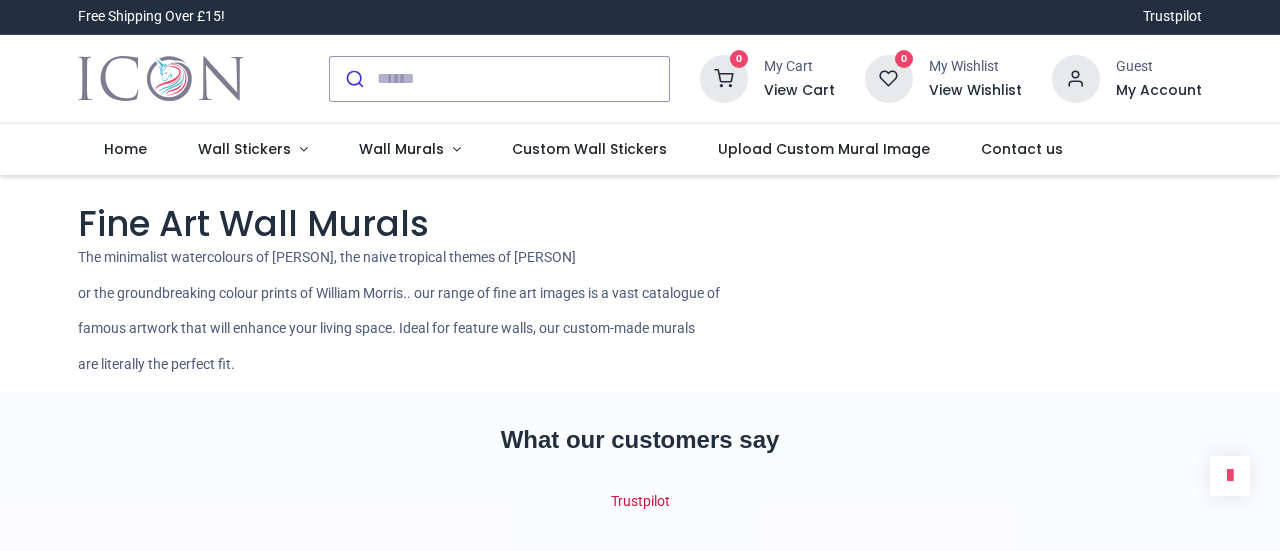 scroll, scrollTop: 0, scrollLeft: 0, axis: both 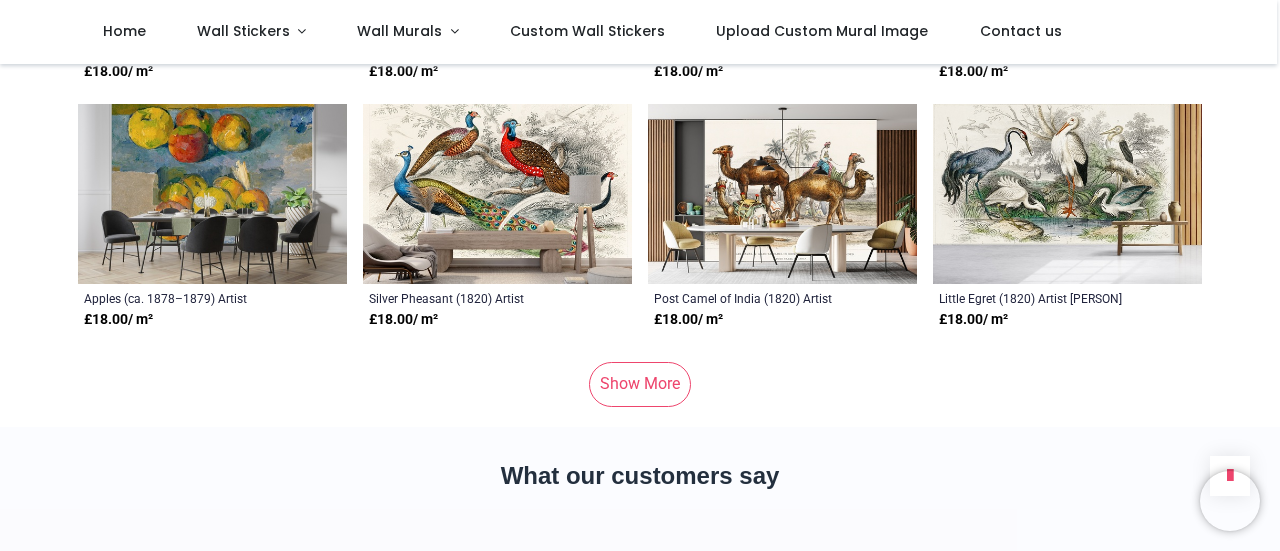 click on "Show More" at bounding box center (640, 384) 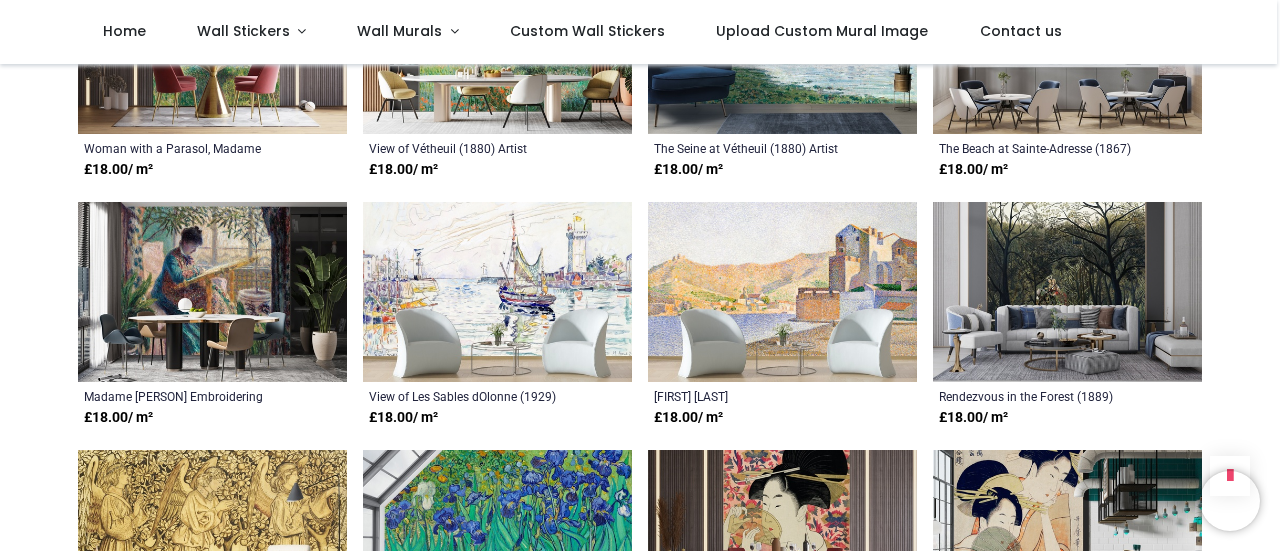 scroll, scrollTop: 10220, scrollLeft: 0, axis: vertical 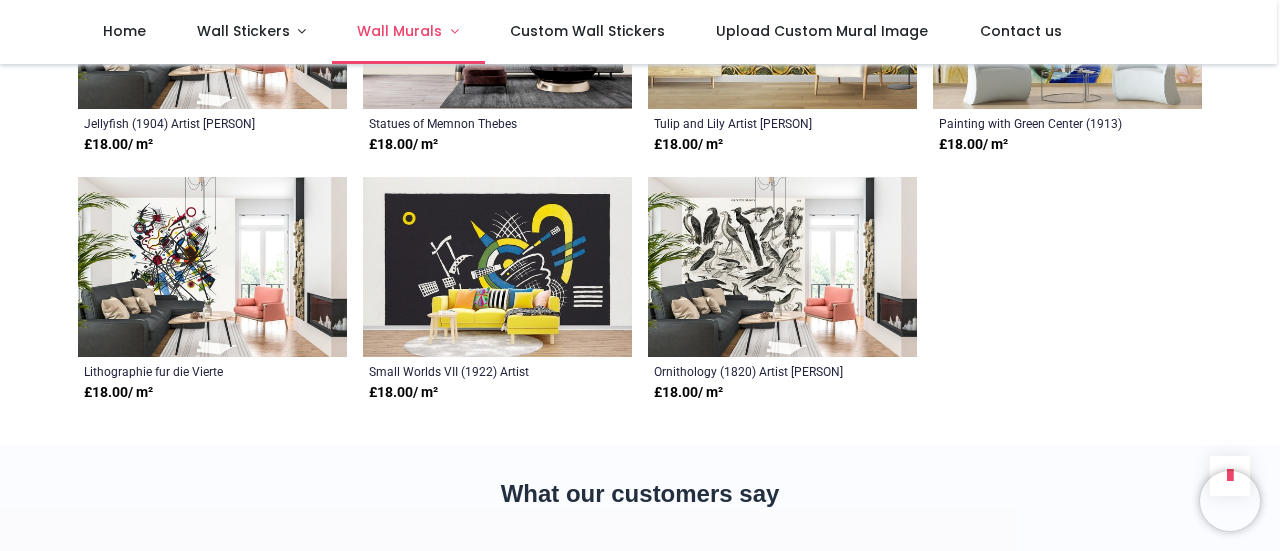 click on "Wall Murals" at bounding box center (399, 31) 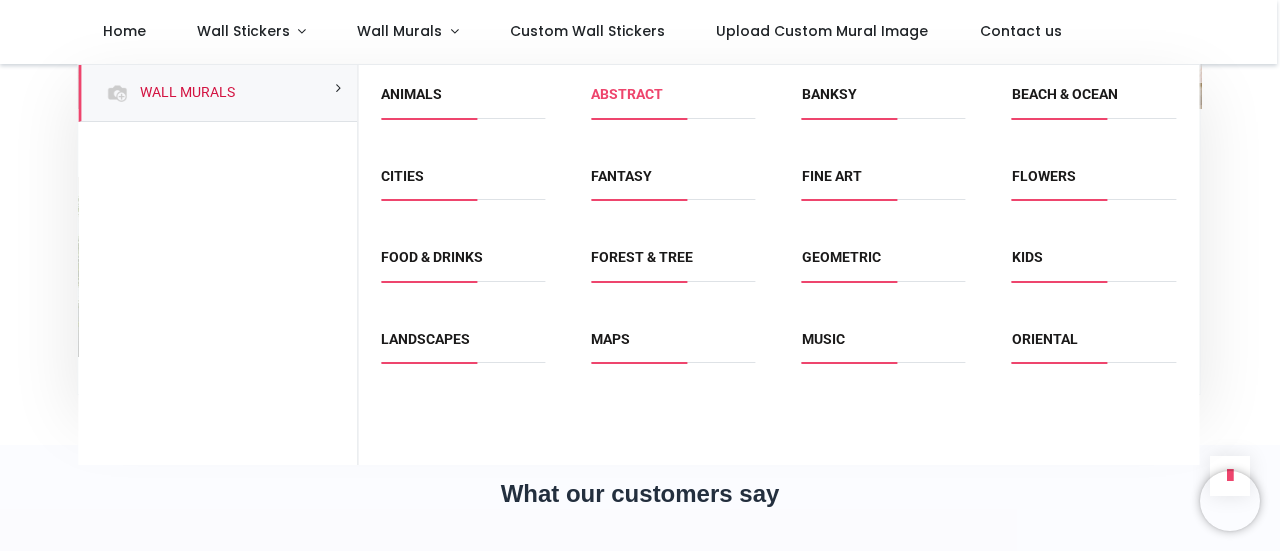 click on "Abstract" at bounding box center [627, 94] 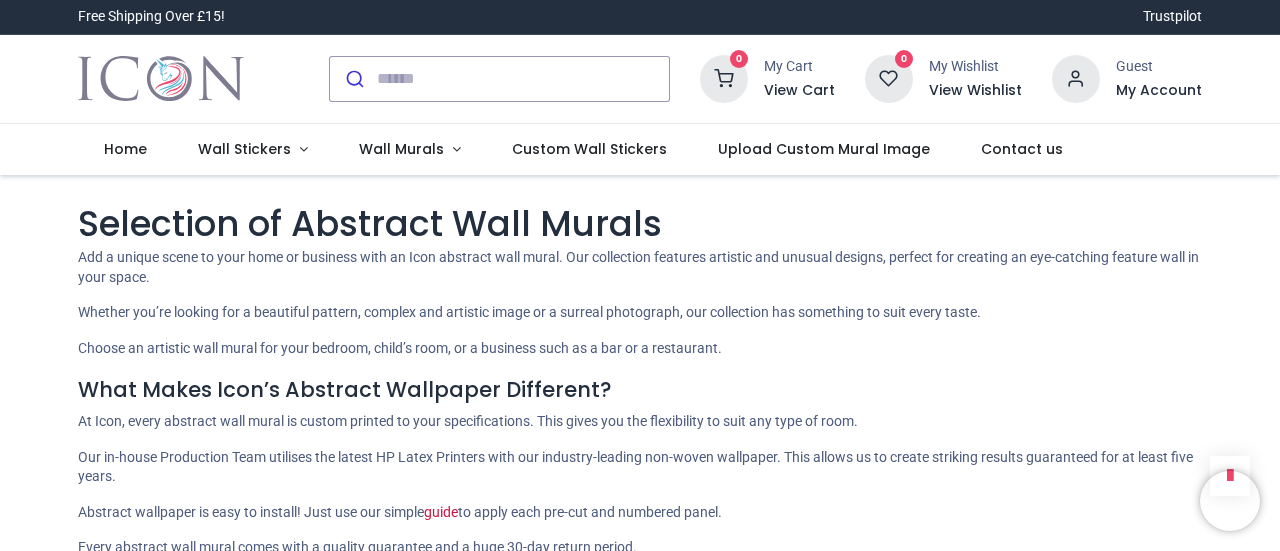 scroll, scrollTop: 0, scrollLeft: 0, axis: both 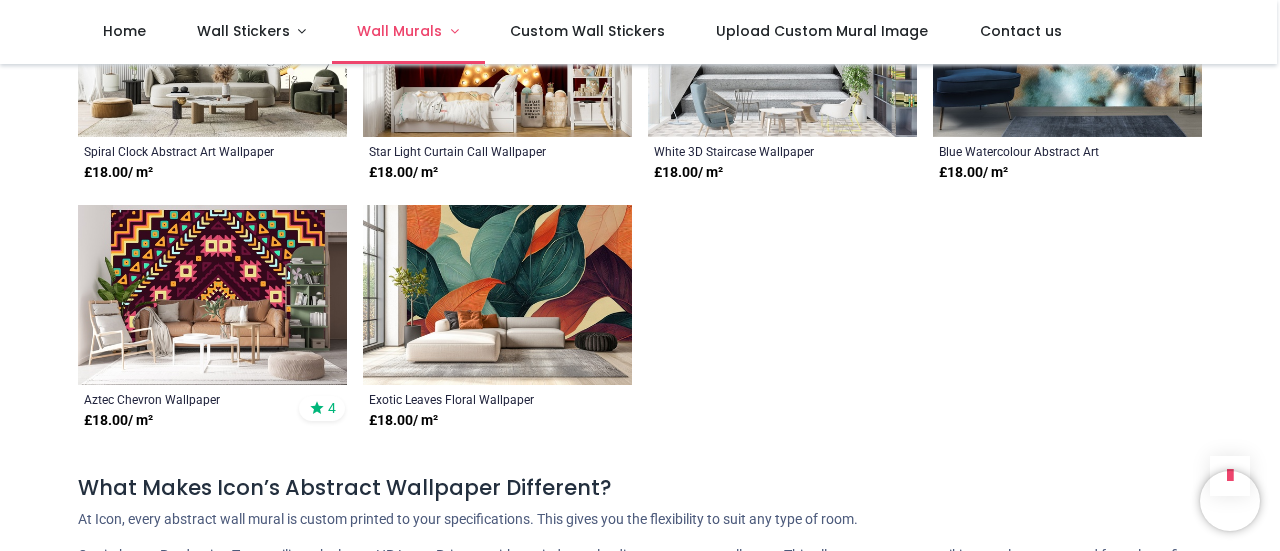 click on "Wall Murals" at bounding box center [399, 31] 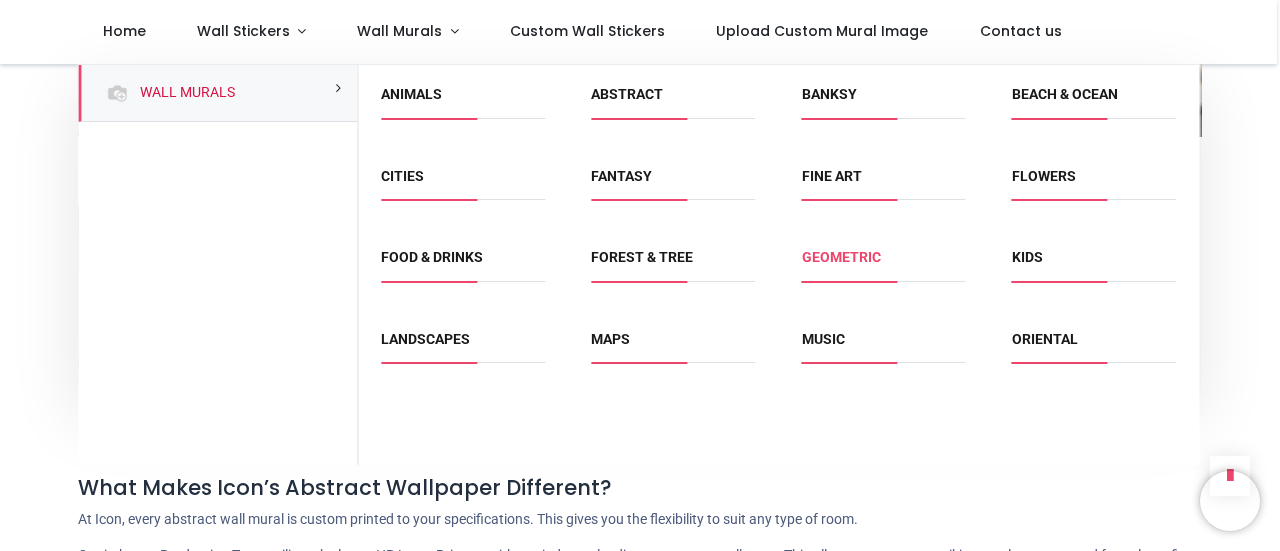 click on "Geometric" at bounding box center (841, 257) 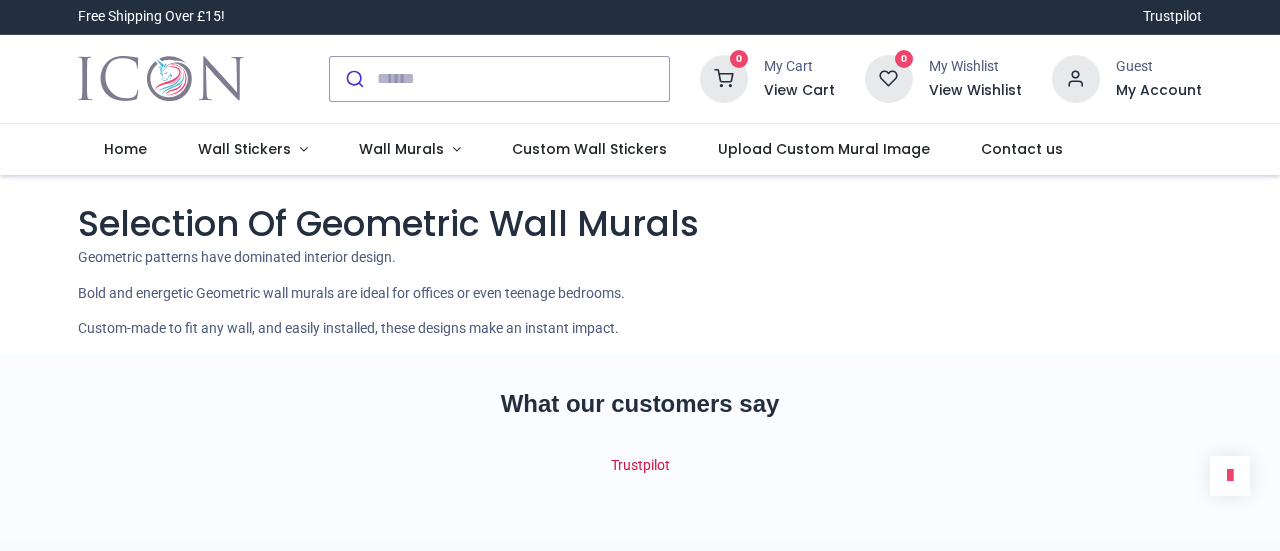 scroll, scrollTop: 0, scrollLeft: 0, axis: both 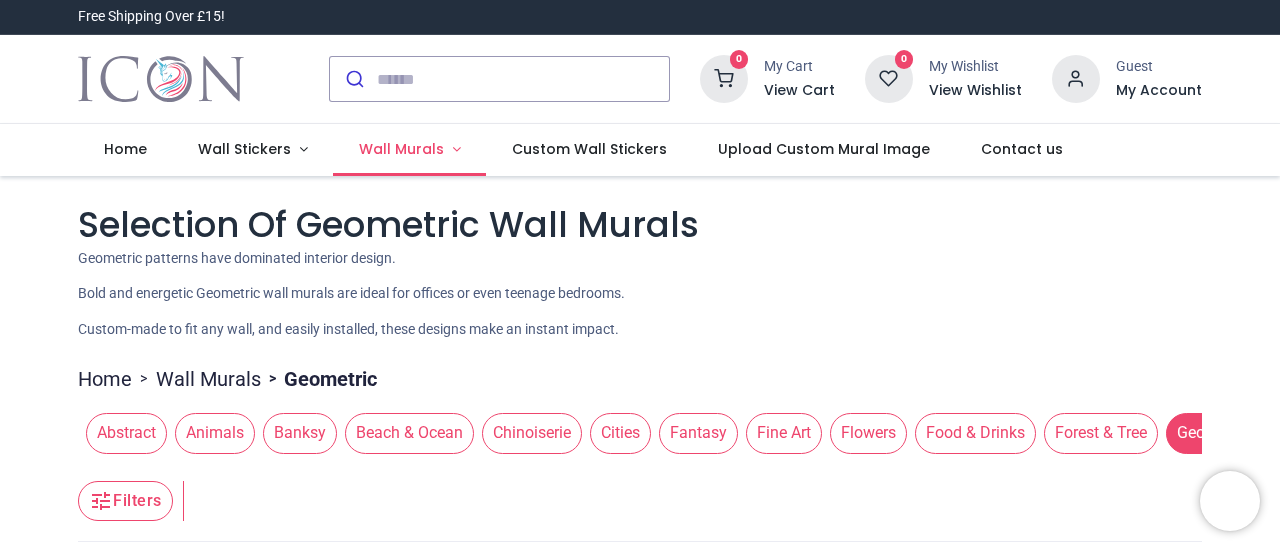 click on "Wall Murals" at bounding box center (409, 150) 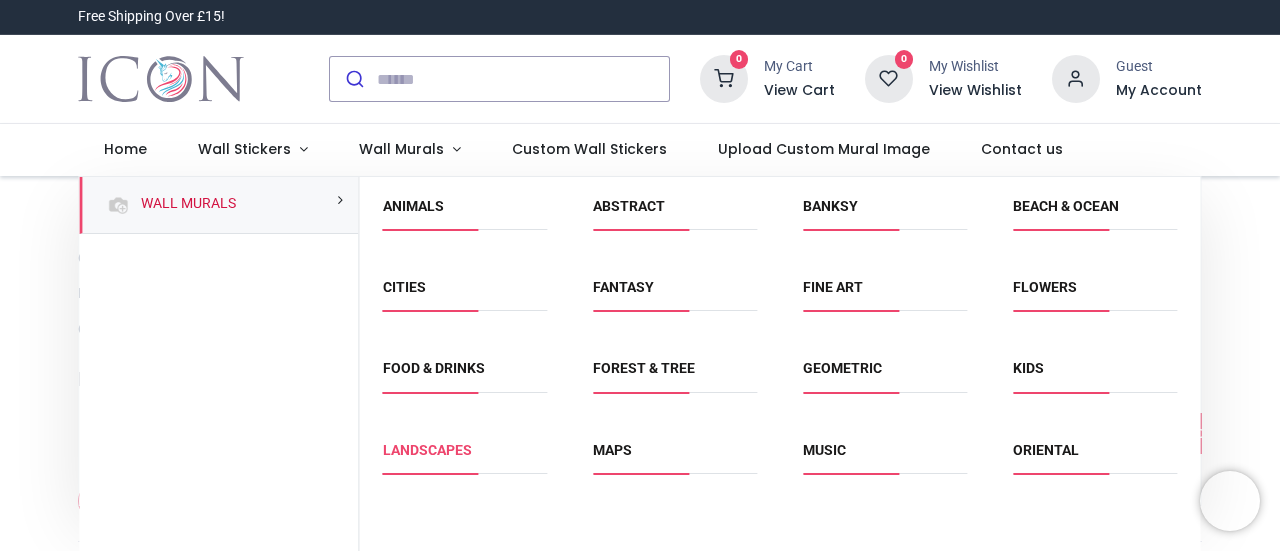 click on "Landscapes" at bounding box center (427, 450) 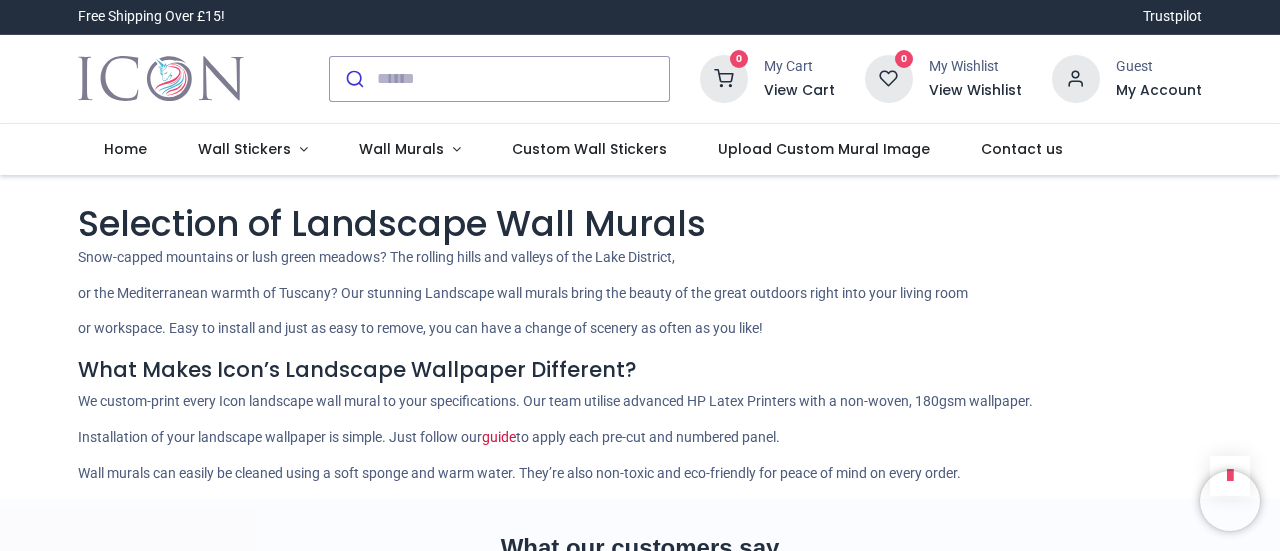 scroll, scrollTop: 0, scrollLeft: 0, axis: both 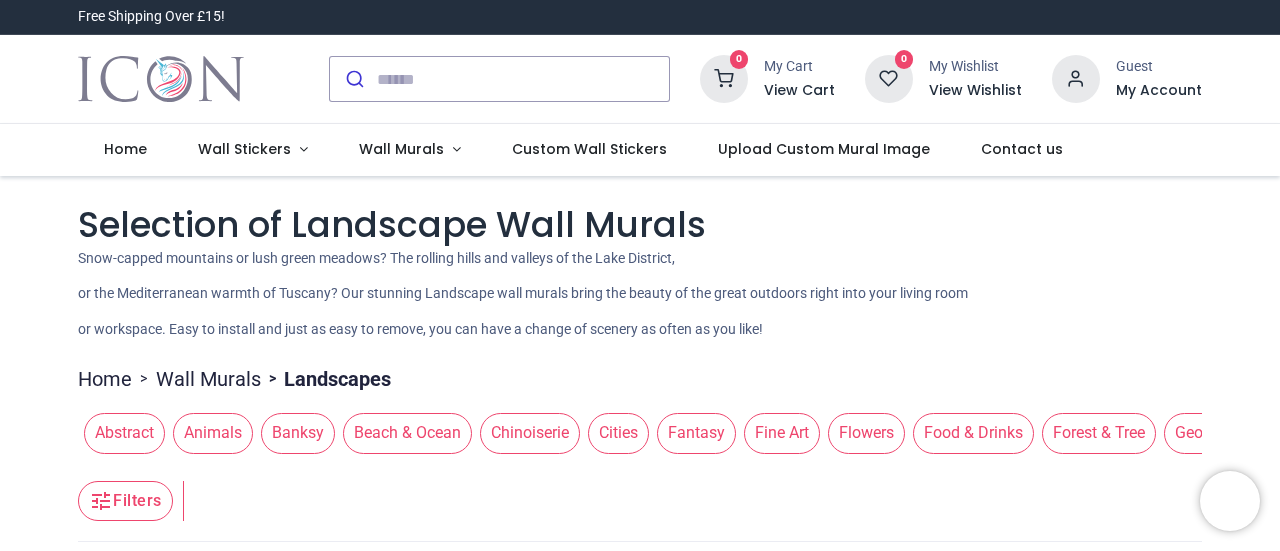 click on "Fantasy" at bounding box center [696, 433] 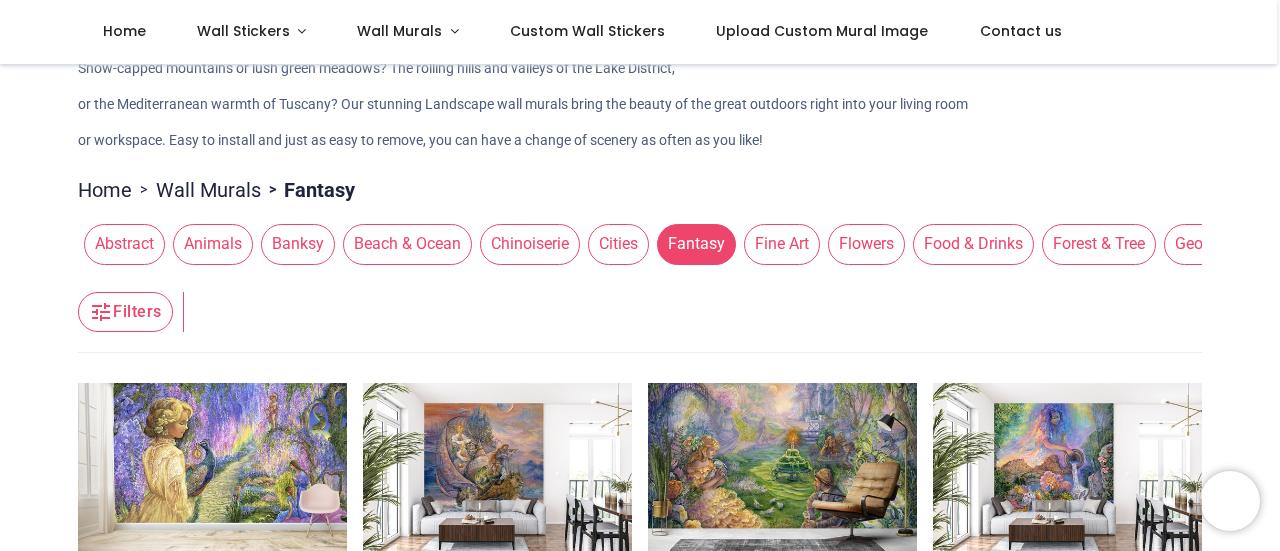 scroll, scrollTop: 0, scrollLeft: 0, axis: both 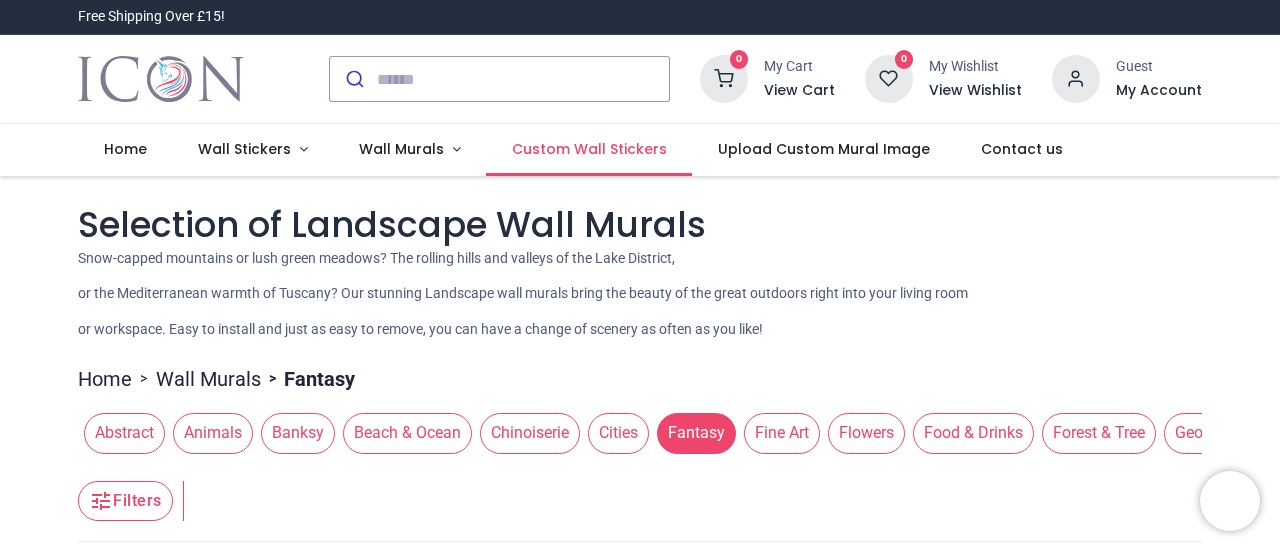 click on "Custom Wall Stickers" at bounding box center (589, 149) 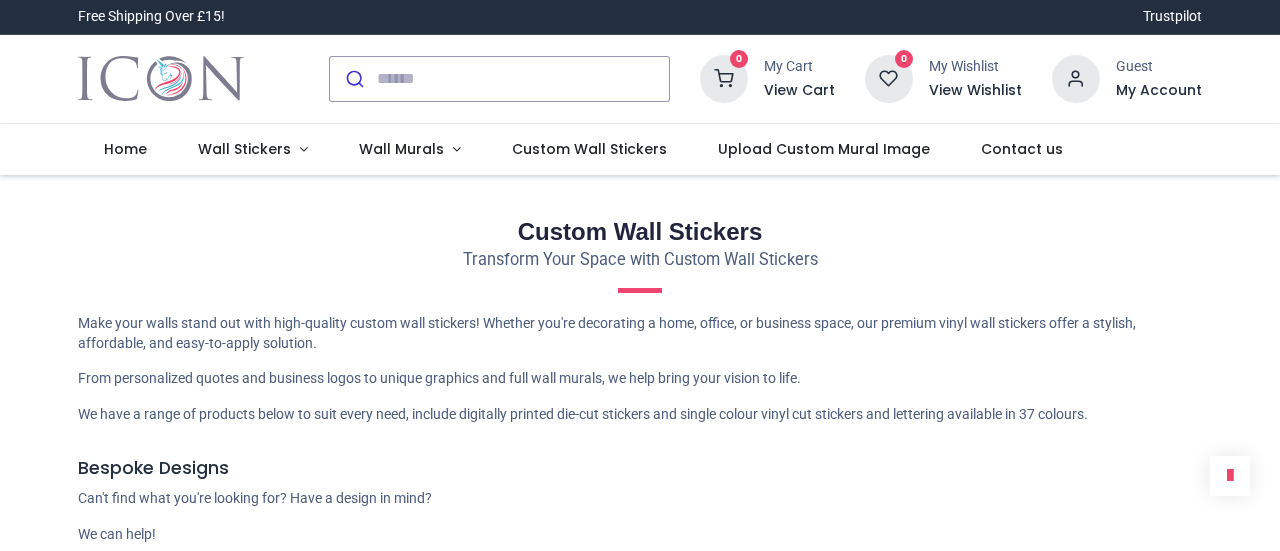 scroll, scrollTop: 0, scrollLeft: 0, axis: both 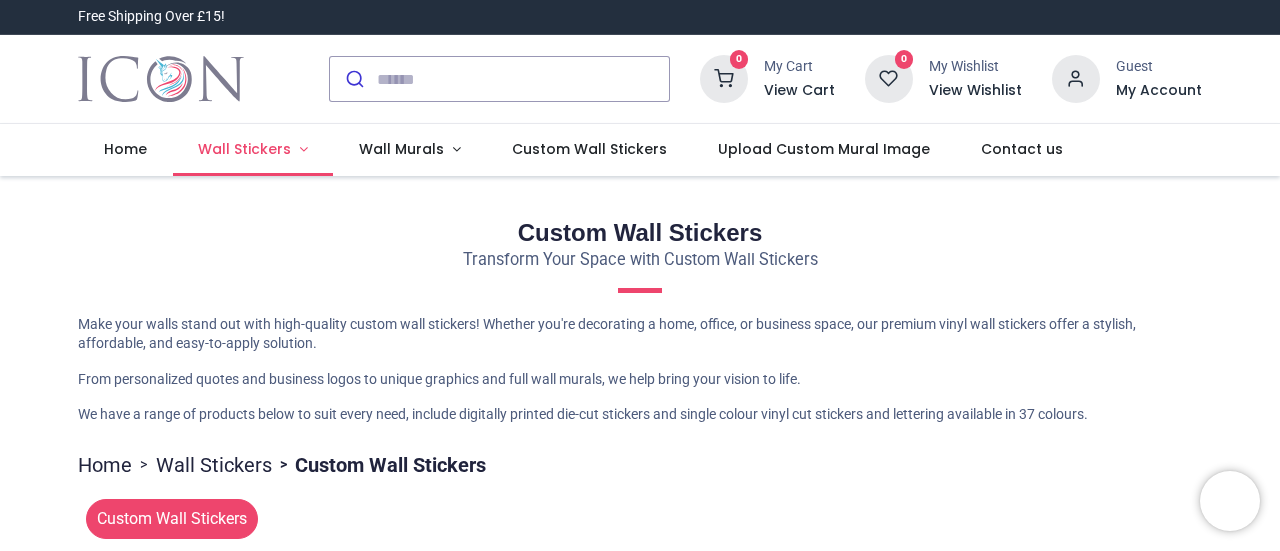 click on "Wall Stickers" at bounding box center [253, 150] 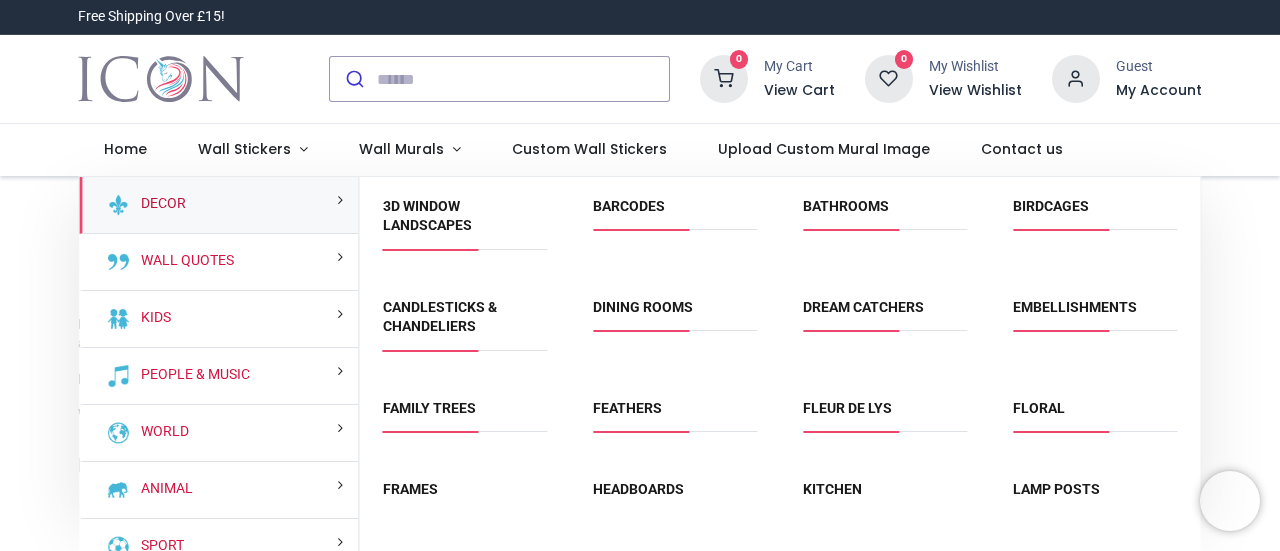 click on "Decor" at bounding box center (159, 204) 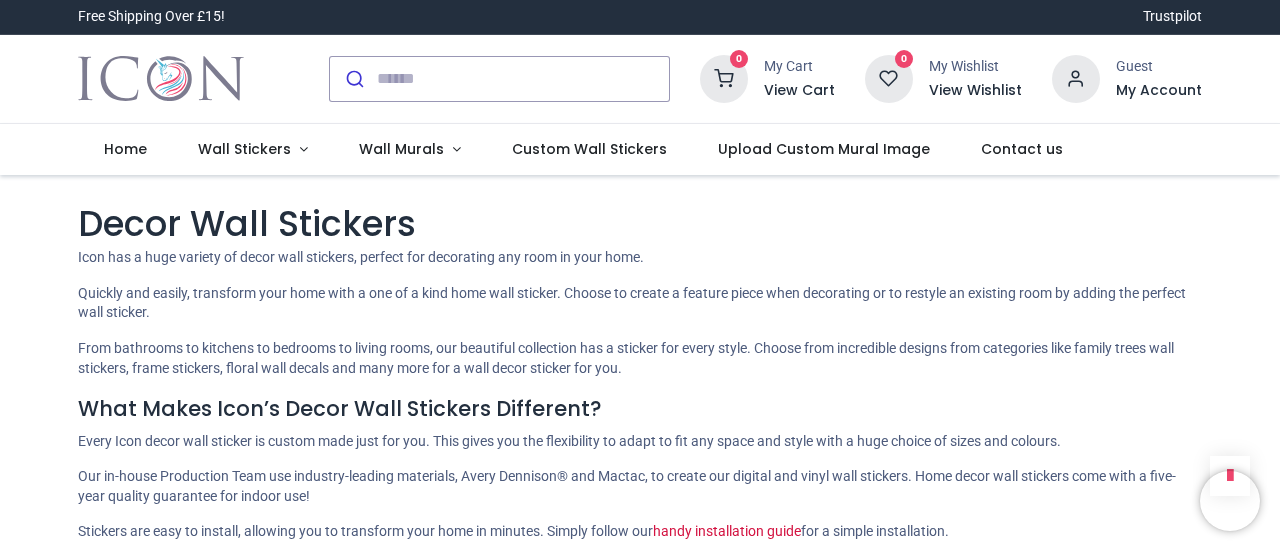 scroll, scrollTop: 0, scrollLeft: 0, axis: both 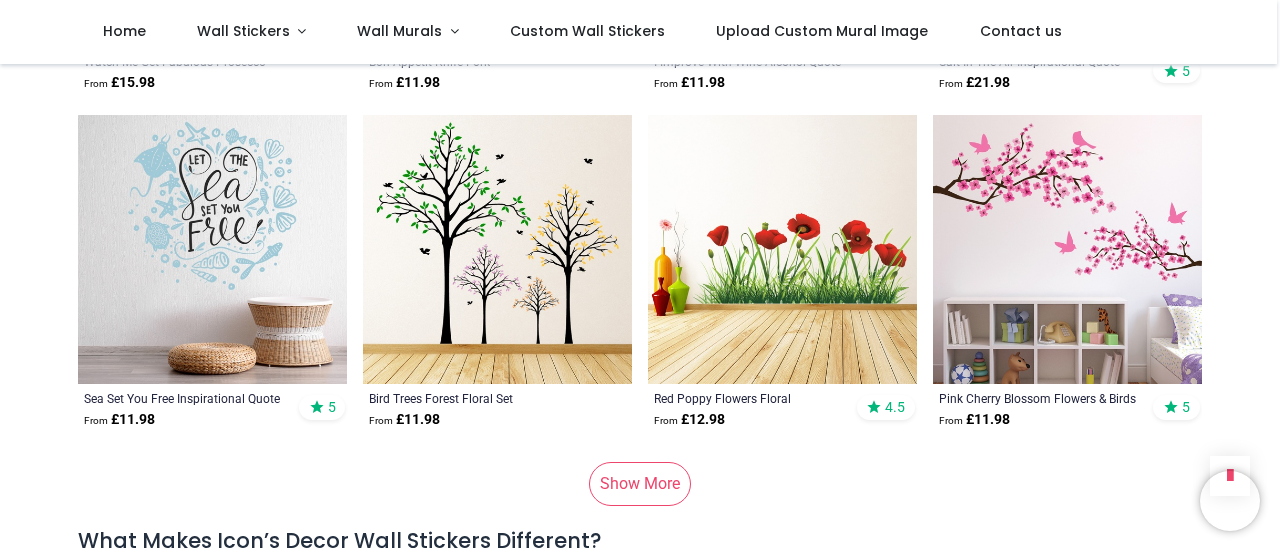 click at bounding box center (212, 249) 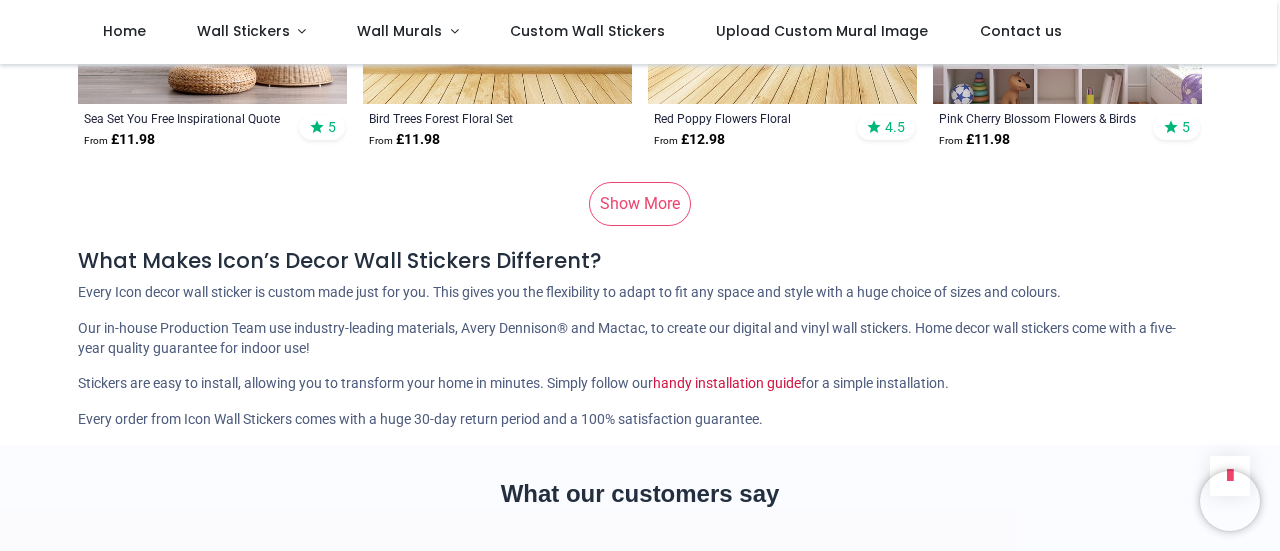 scroll, scrollTop: 12143, scrollLeft: 0, axis: vertical 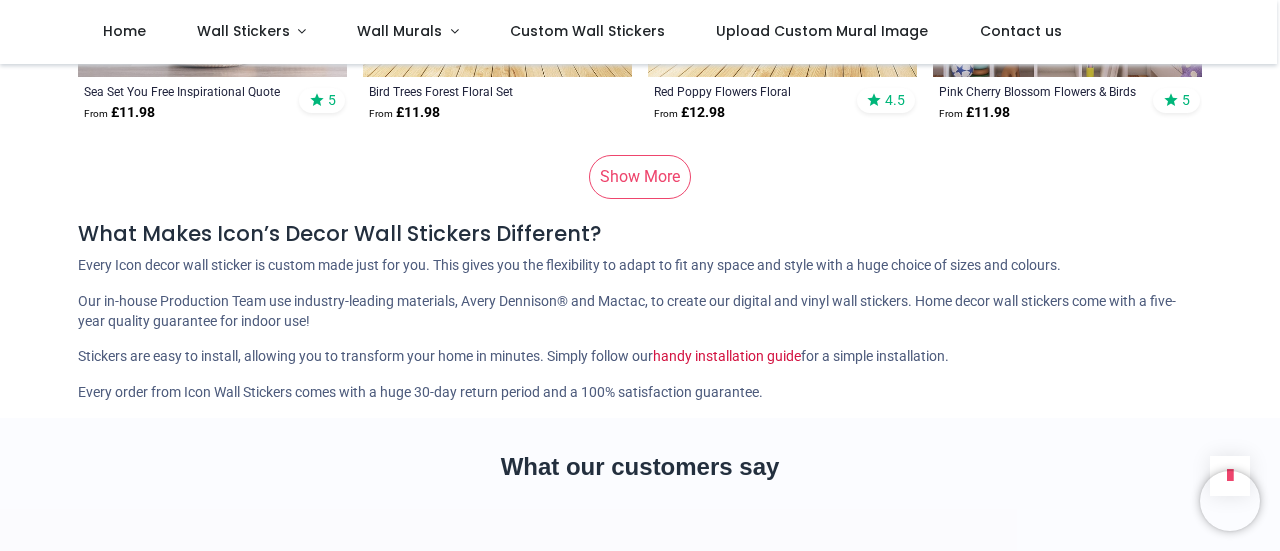 click on "Show More" at bounding box center (640, 177) 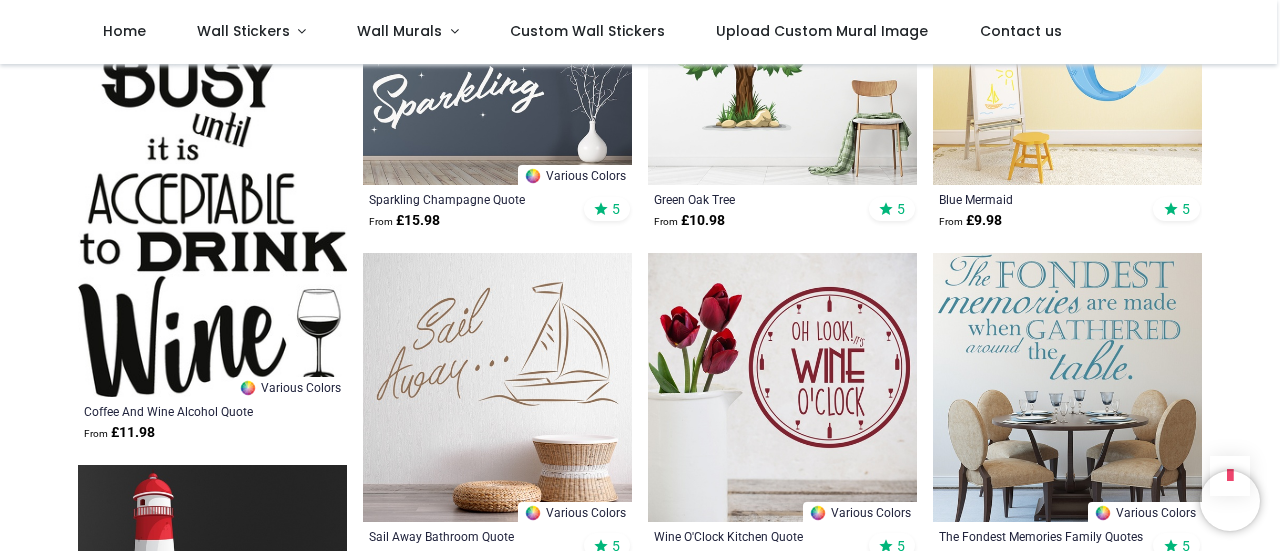 scroll, scrollTop: 13061, scrollLeft: 0, axis: vertical 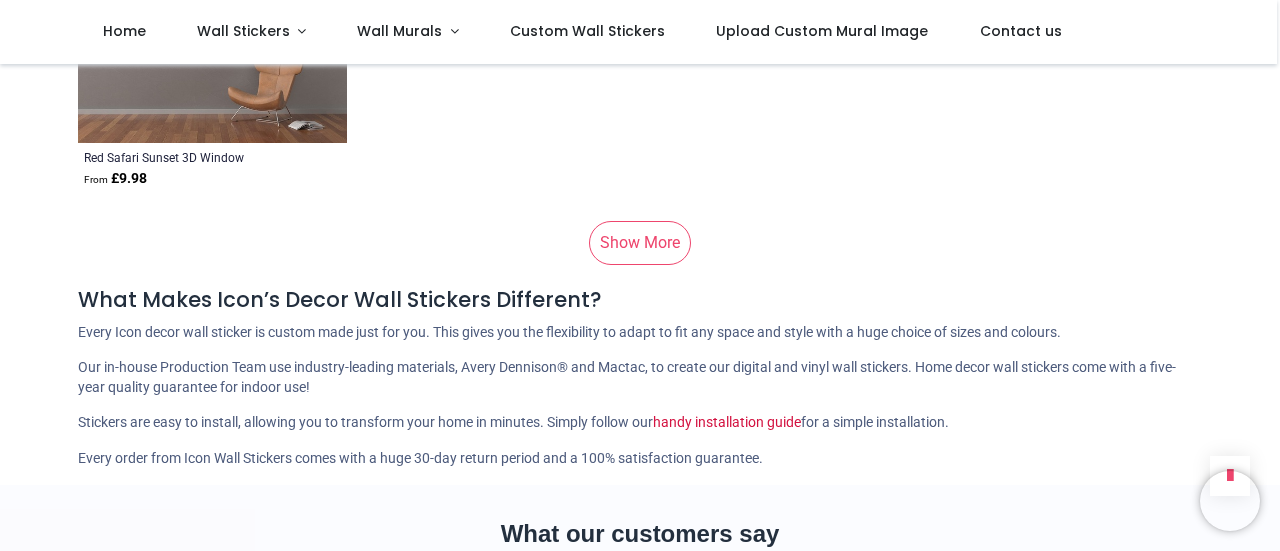 click on "Show More" at bounding box center [640, 243] 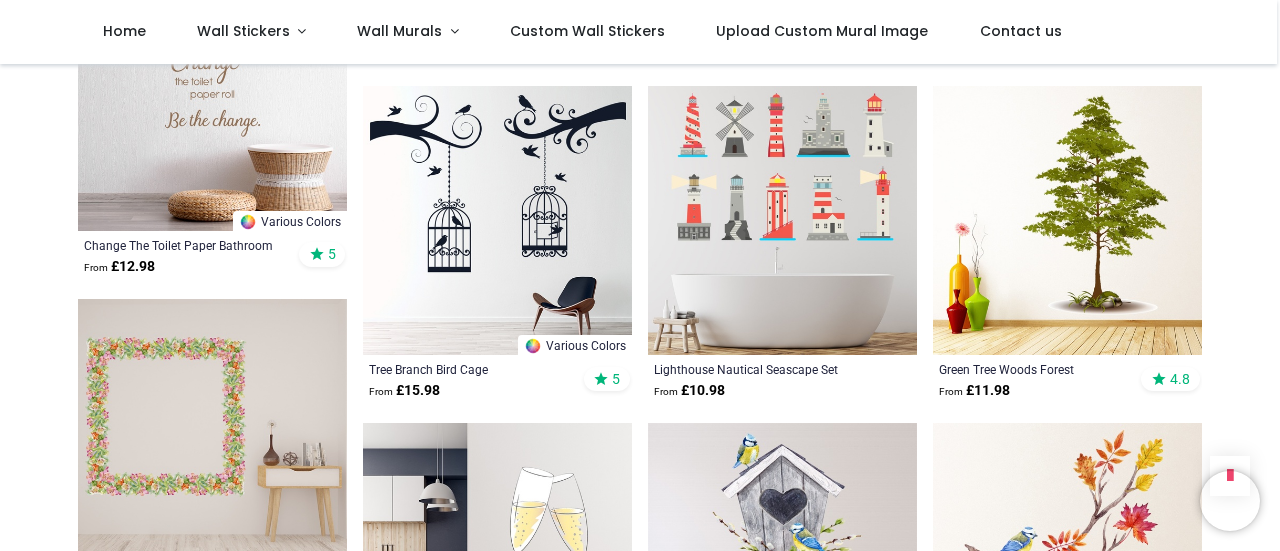 scroll, scrollTop: 27694, scrollLeft: 0, axis: vertical 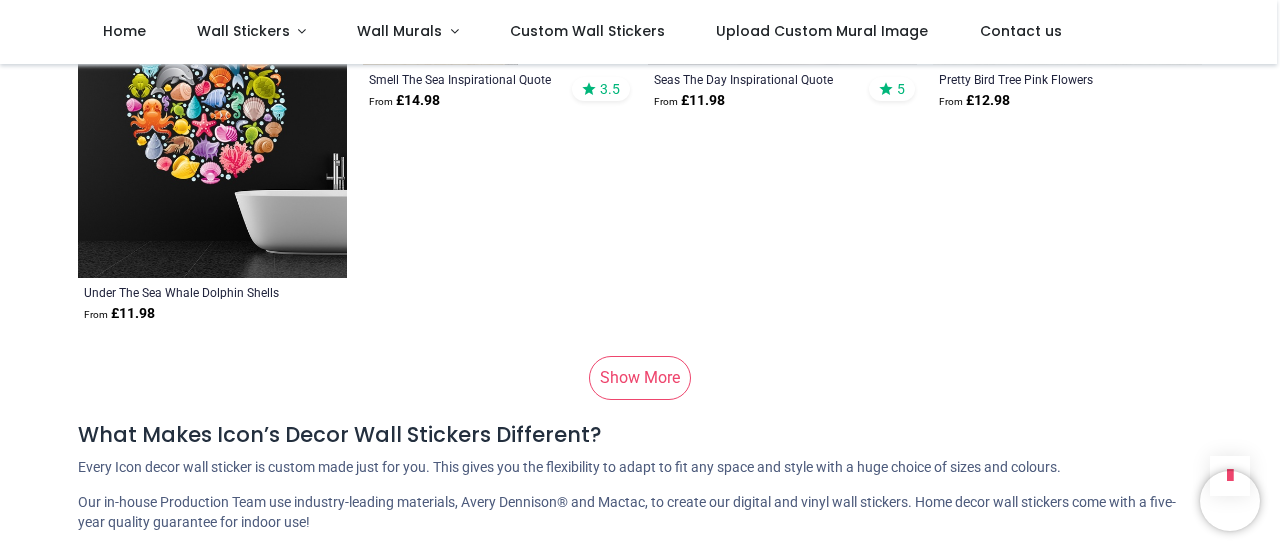 click on "Show More" at bounding box center [640, 378] 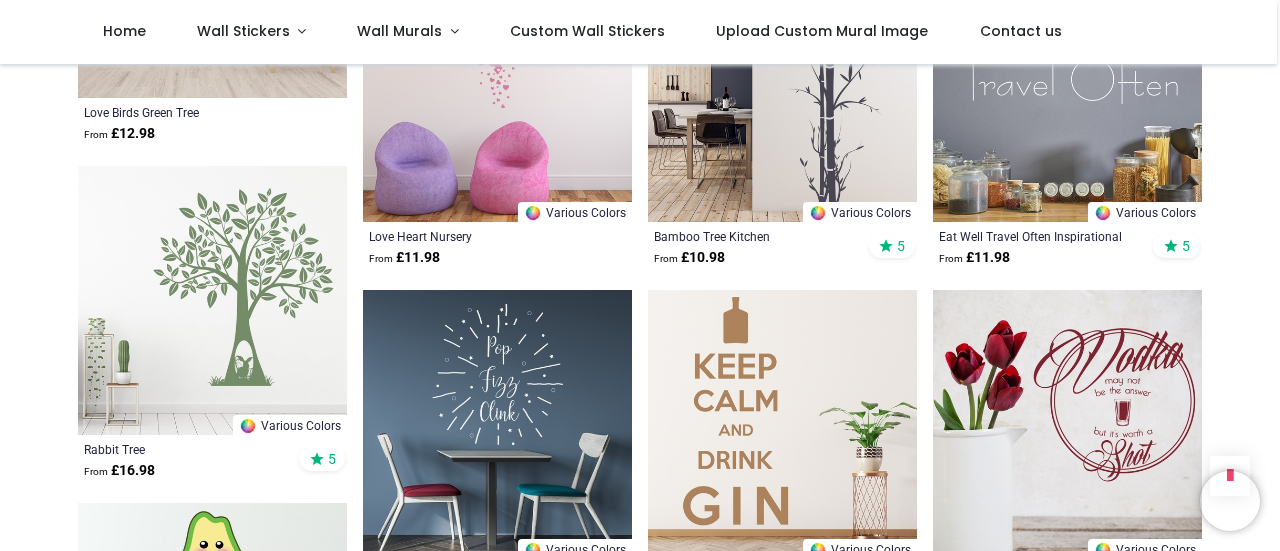 scroll, scrollTop: 37260, scrollLeft: 0, axis: vertical 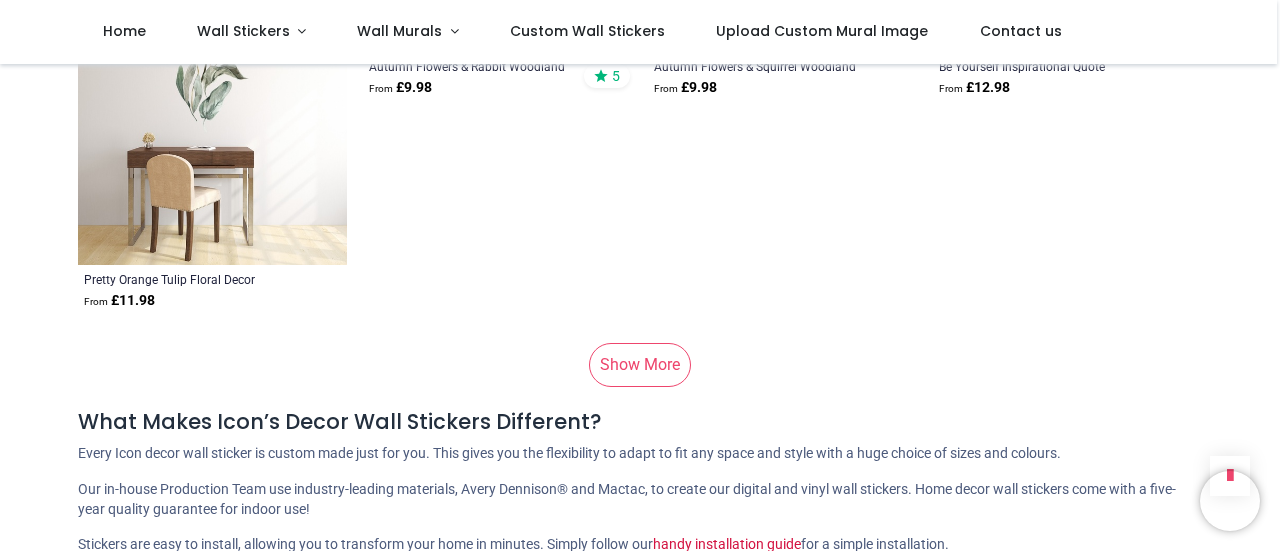 click on "Show More" at bounding box center [640, 365] 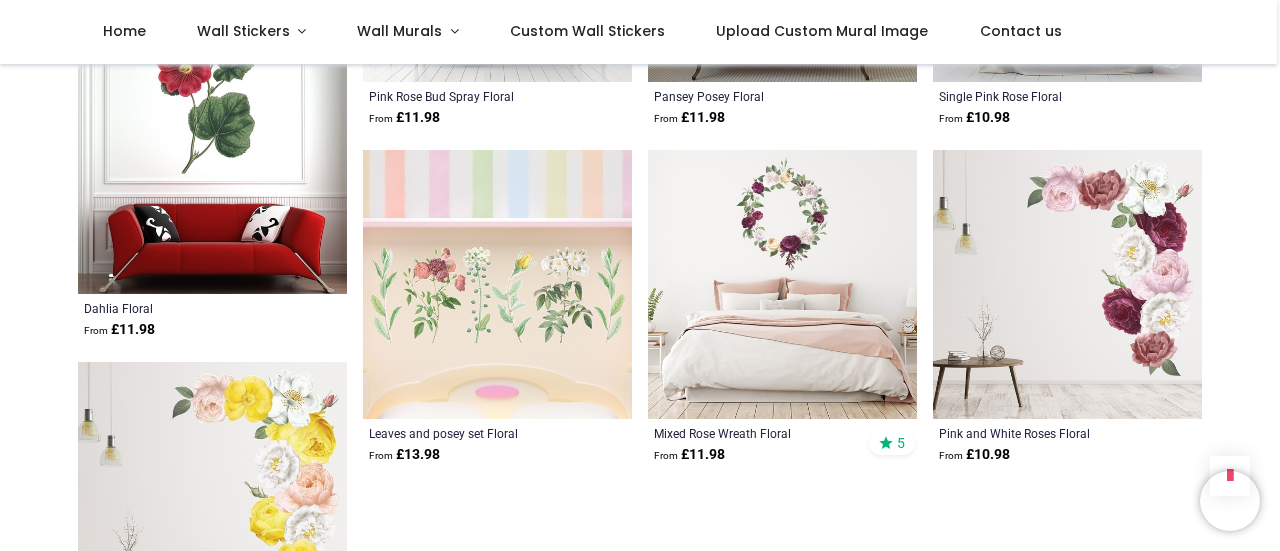 scroll, scrollTop: 49524, scrollLeft: 0, axis: vertical 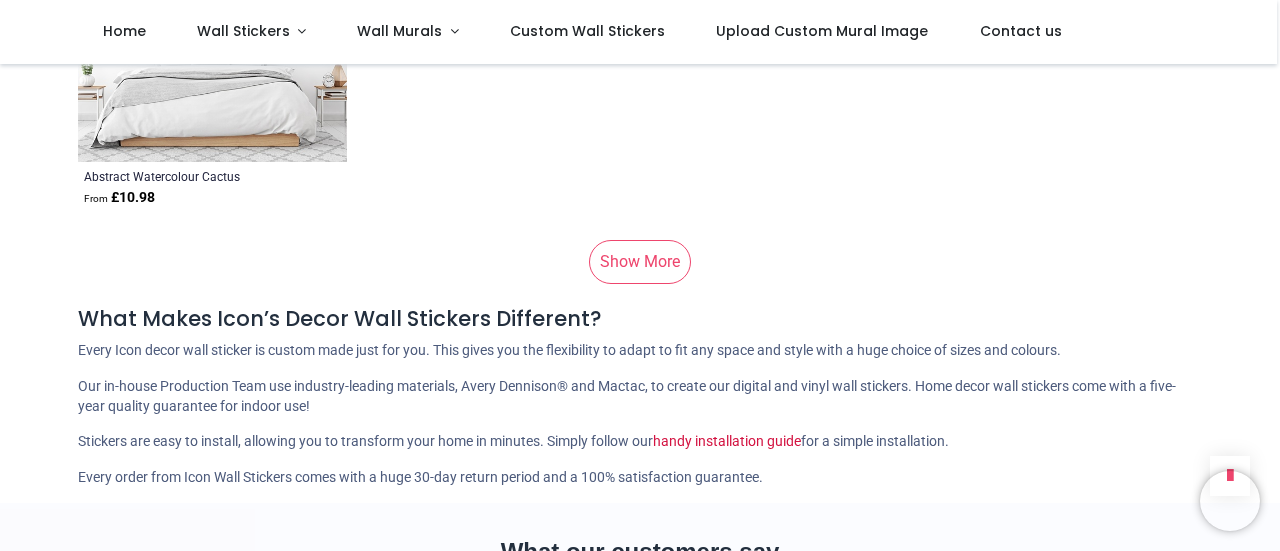 click on "Show More" at bounding box center [640, 262] 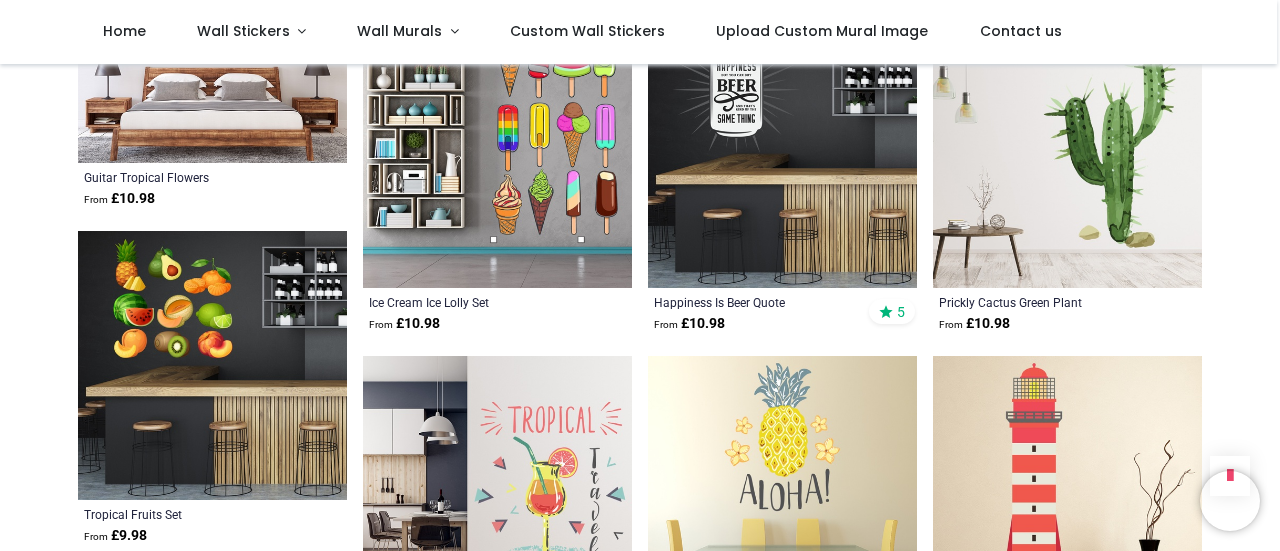 scroll, scrollTop: 61646, scrollLeft: 0, axis: vertical 